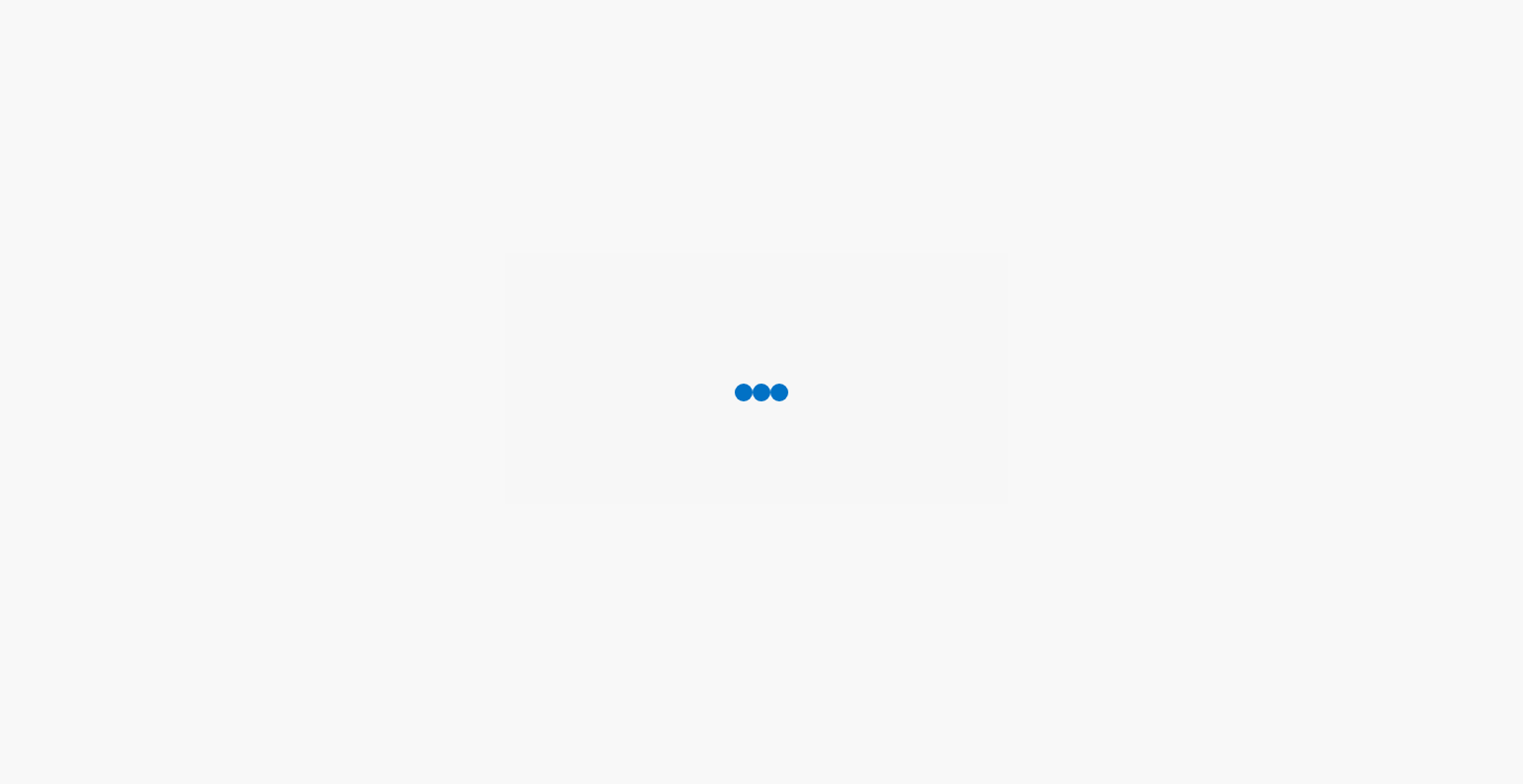 scroll, scrollTop: 0, scrollLeft: 0, axis: both 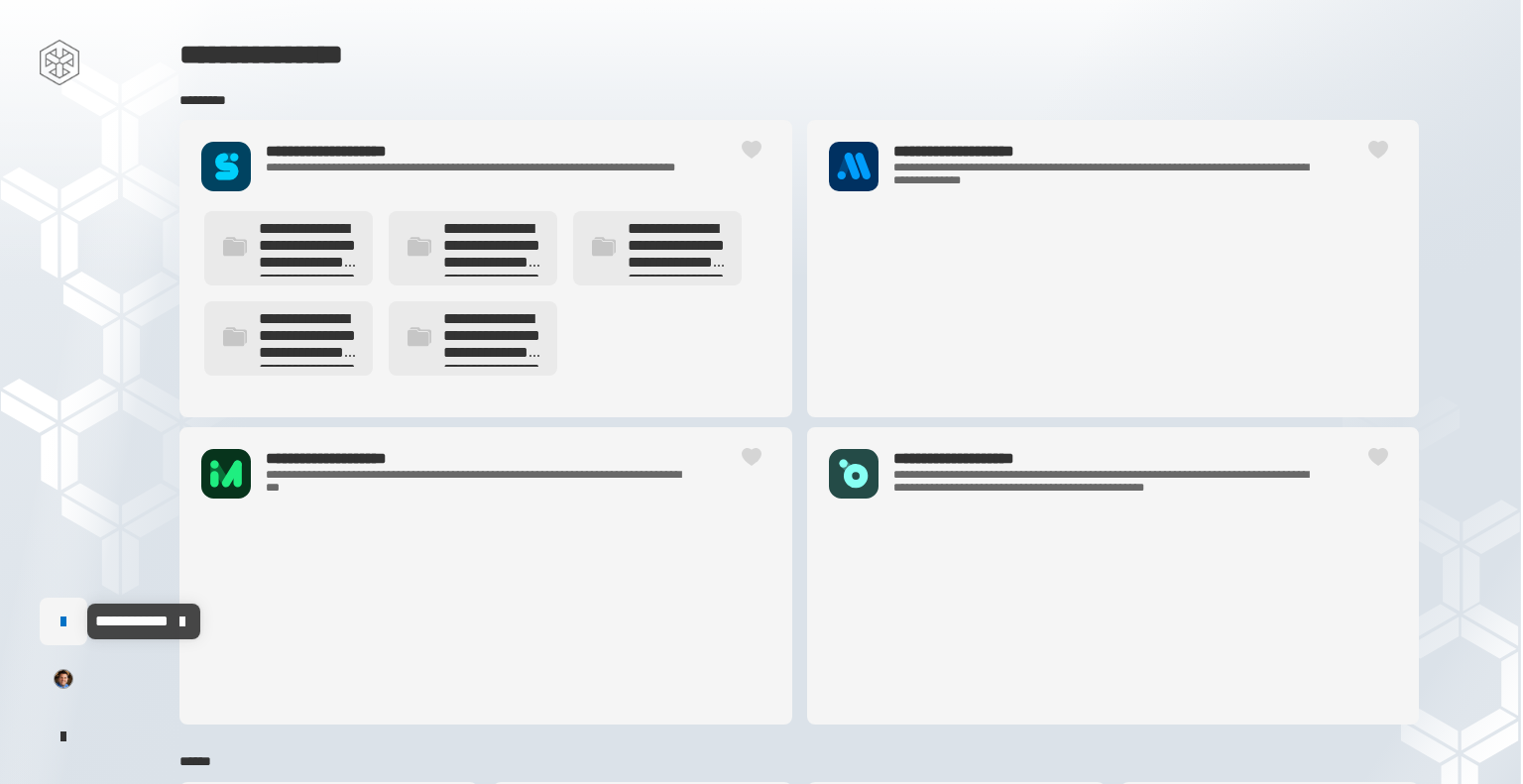 click 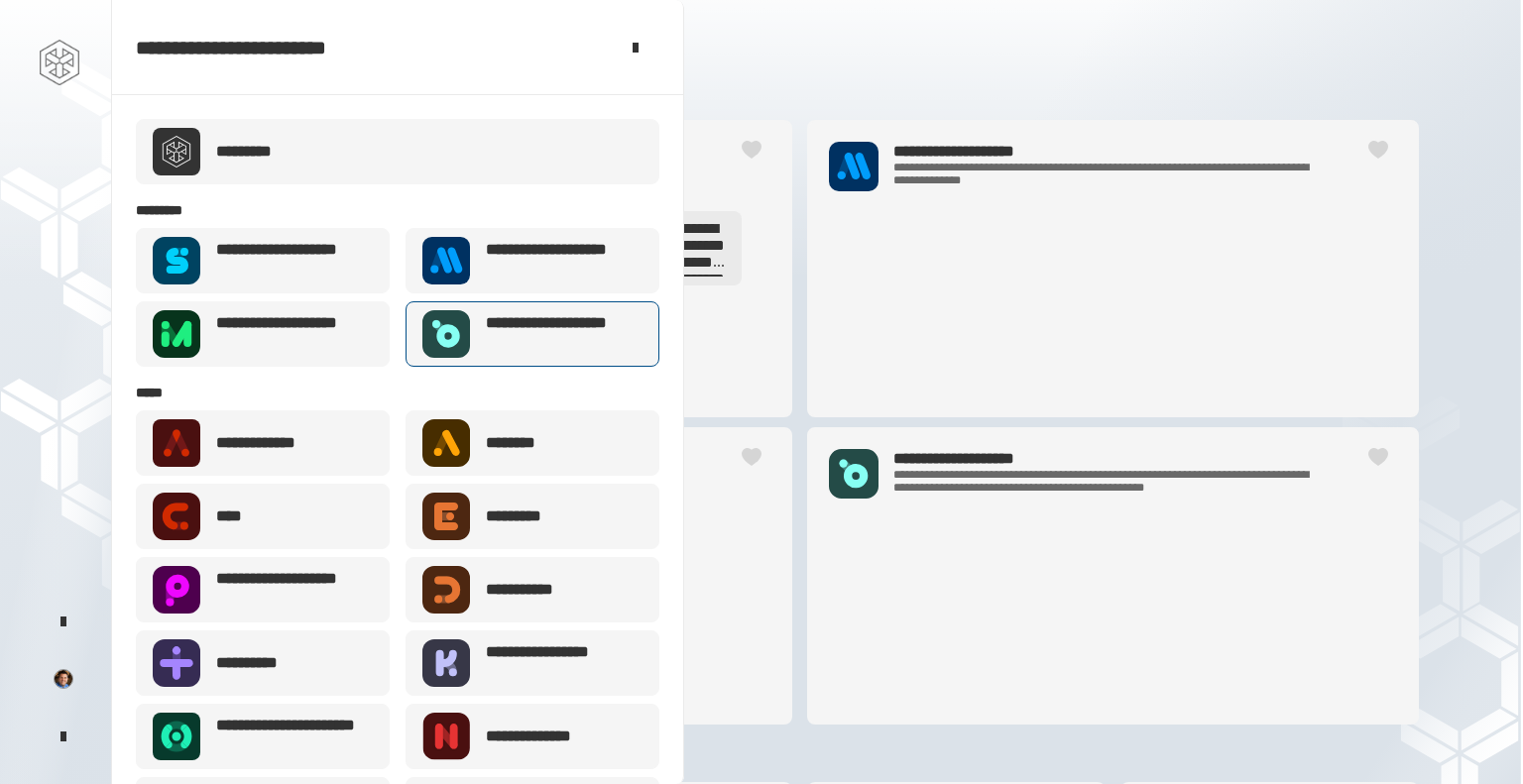 click on "**********" at bounding box center [558, 334] 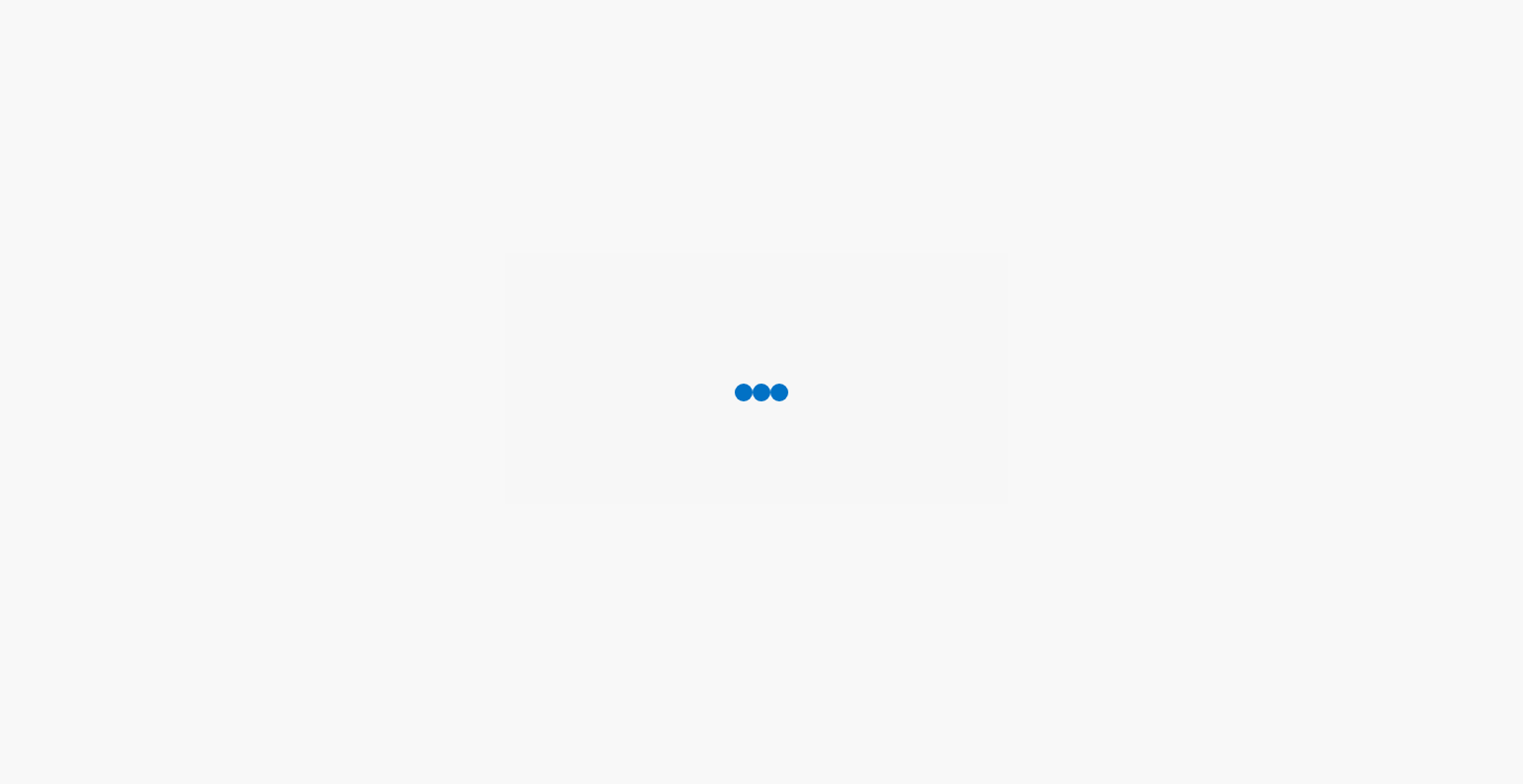 scroll, scrollTop: 0, scrollLeft: 0, axis: both 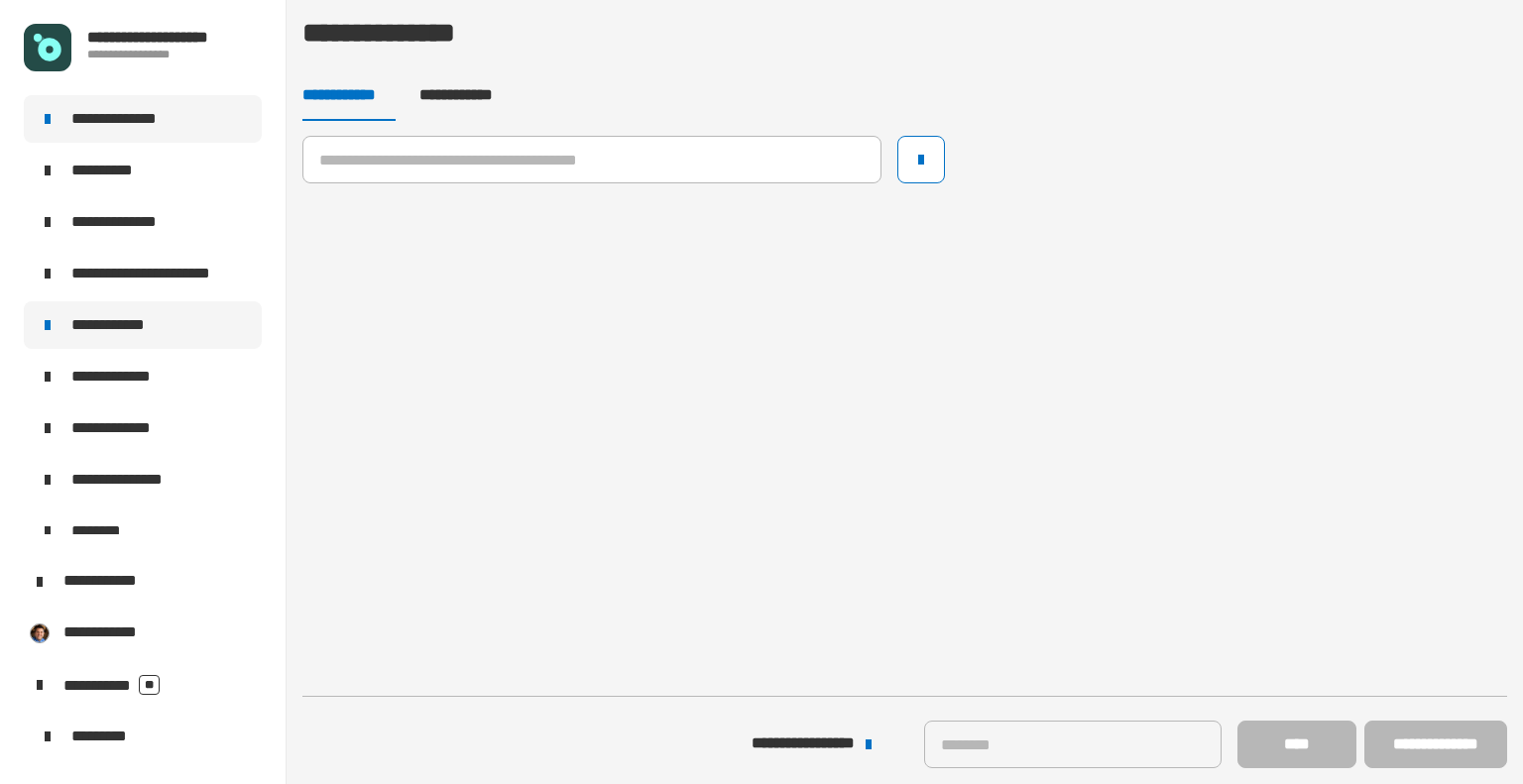 click on "**********" 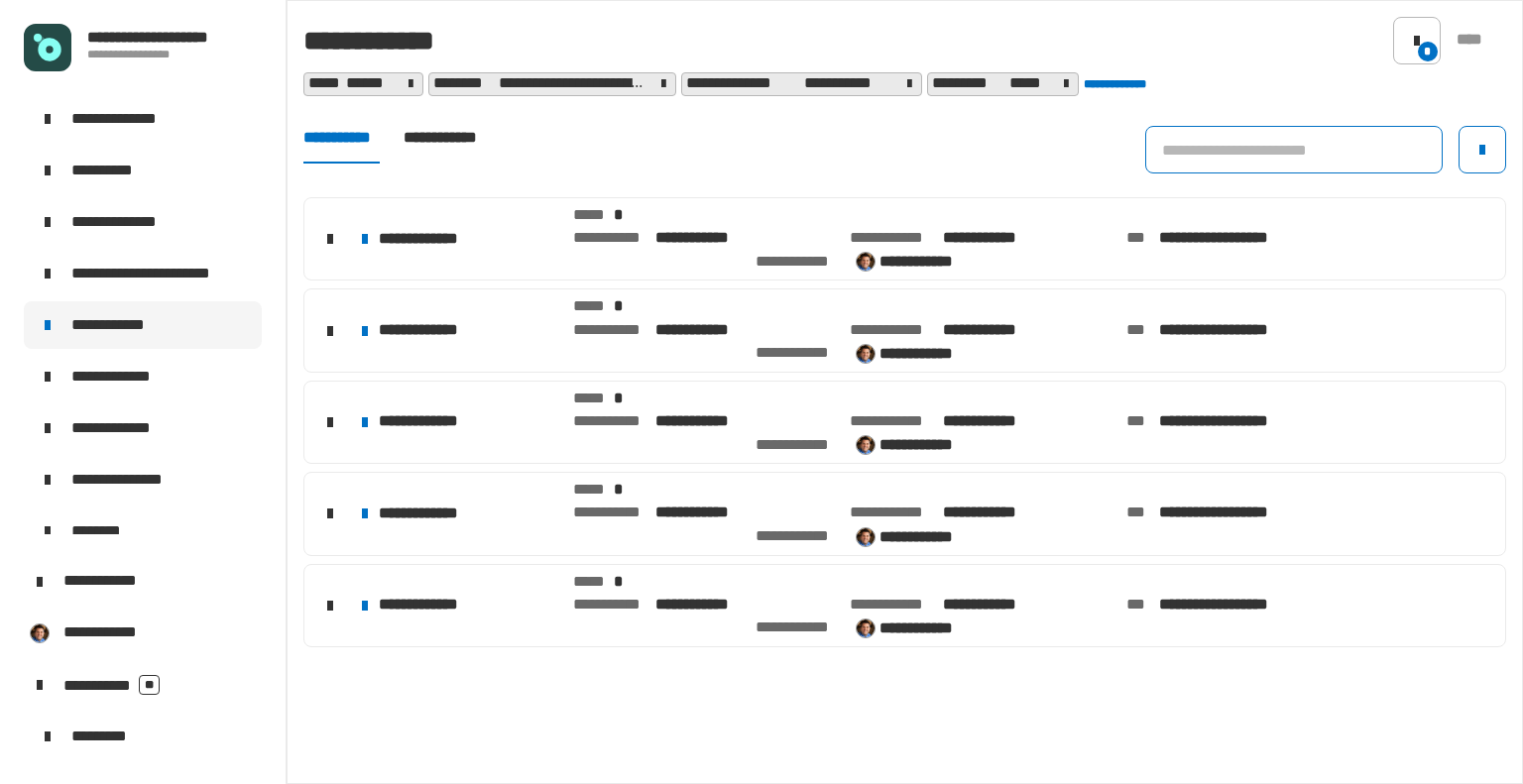 click 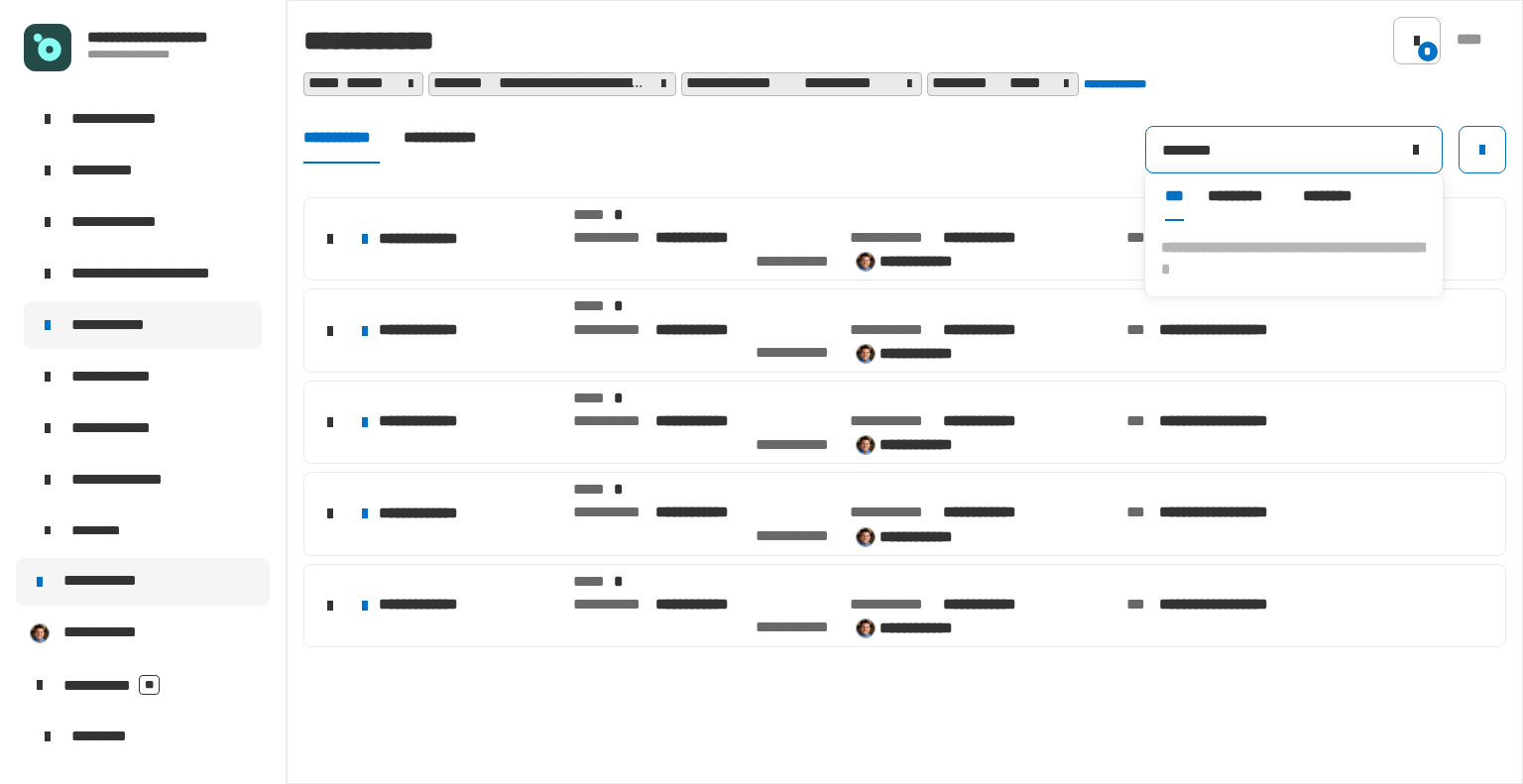 type on "********" 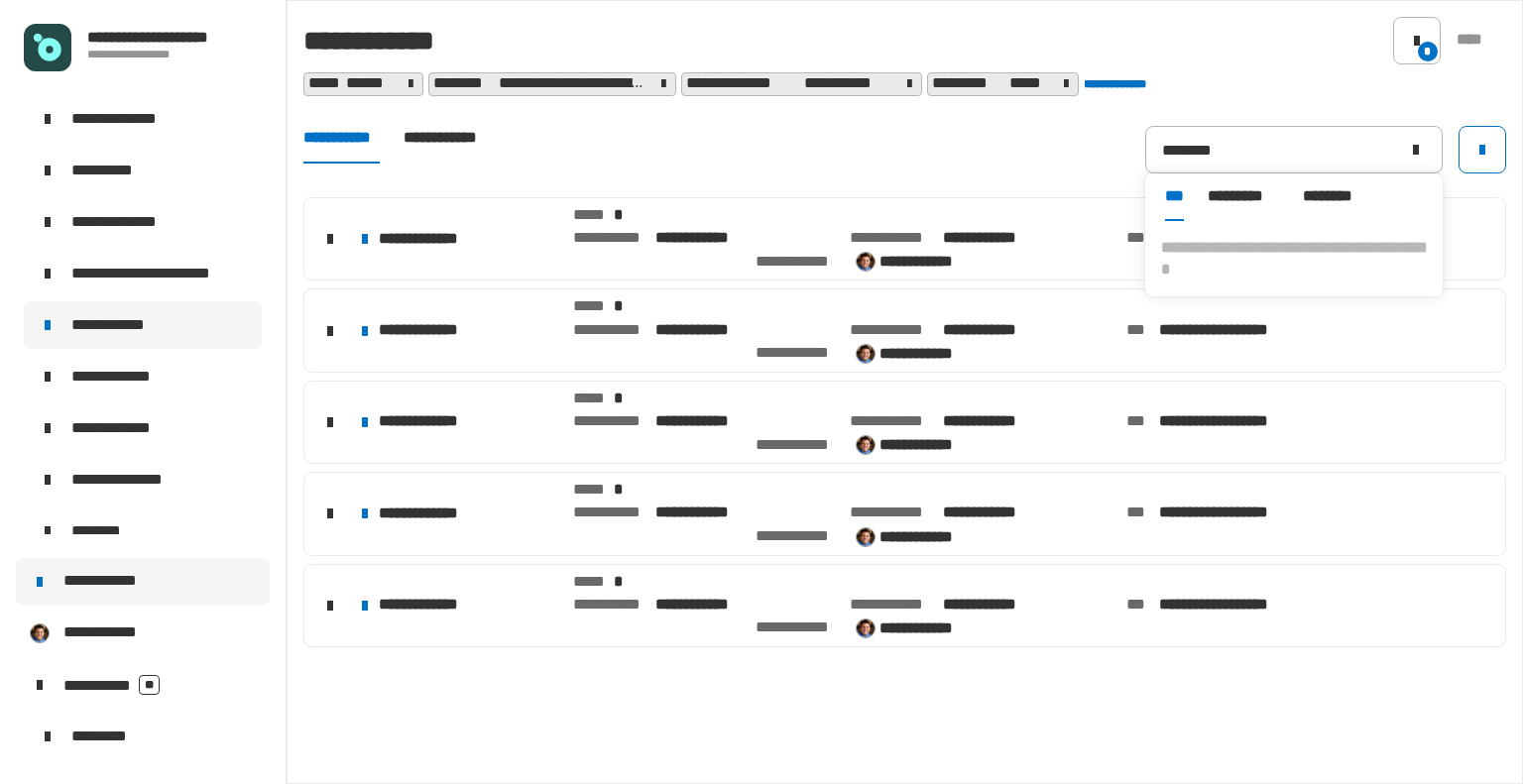 click 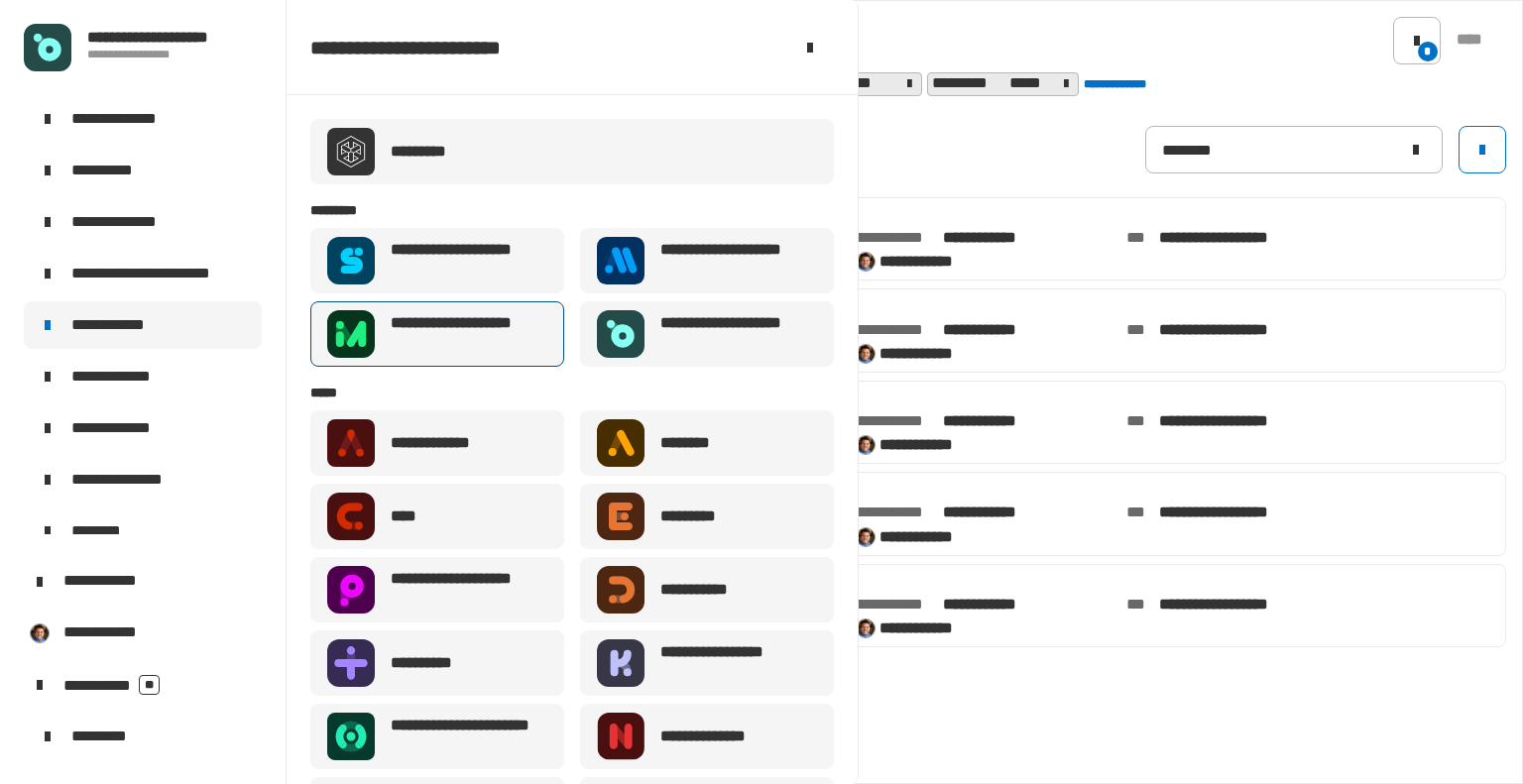 click on "**********" at bounding box center [463, 334] 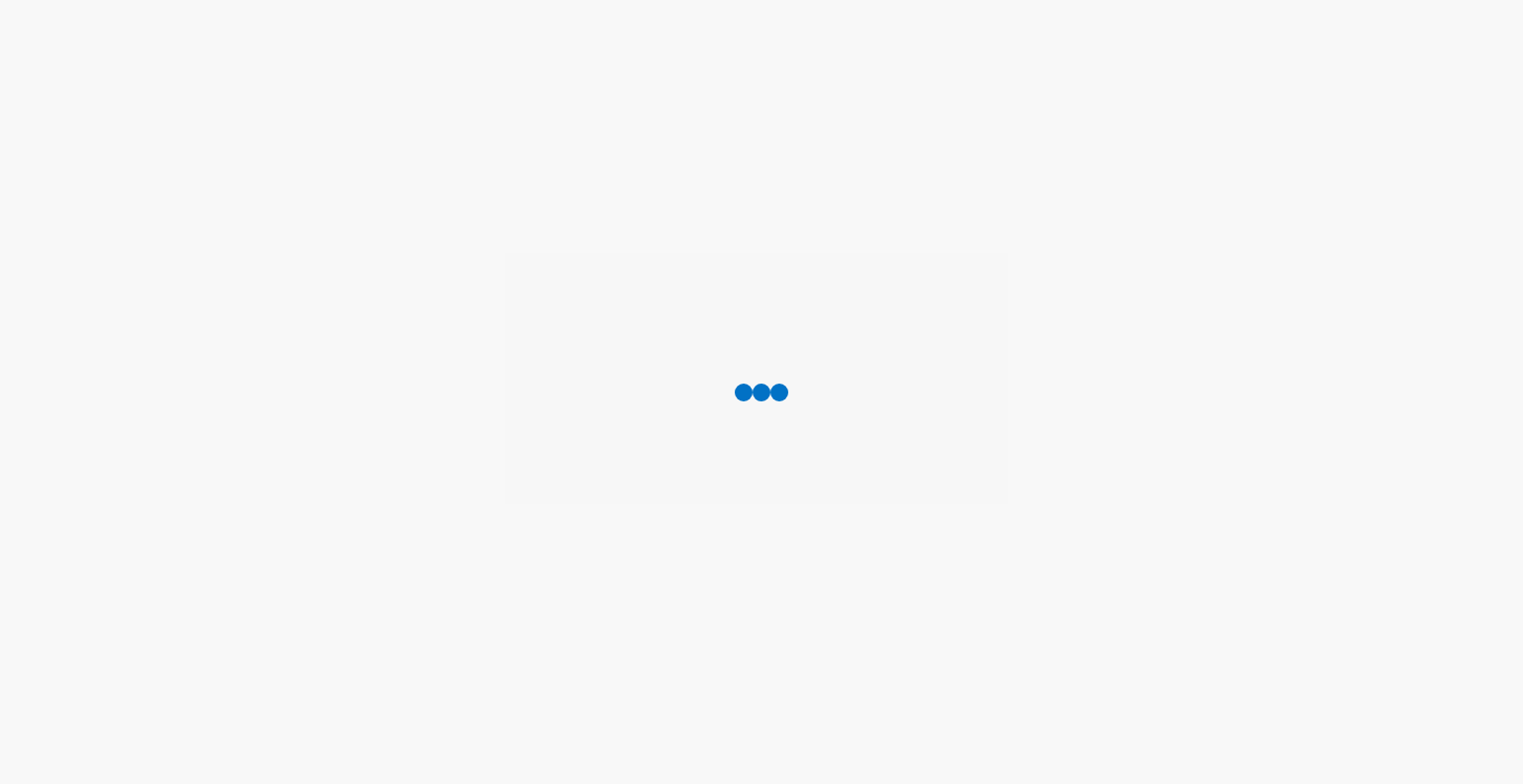 scroll, scrollTop: 0, scrollLeft: 0, axis: both 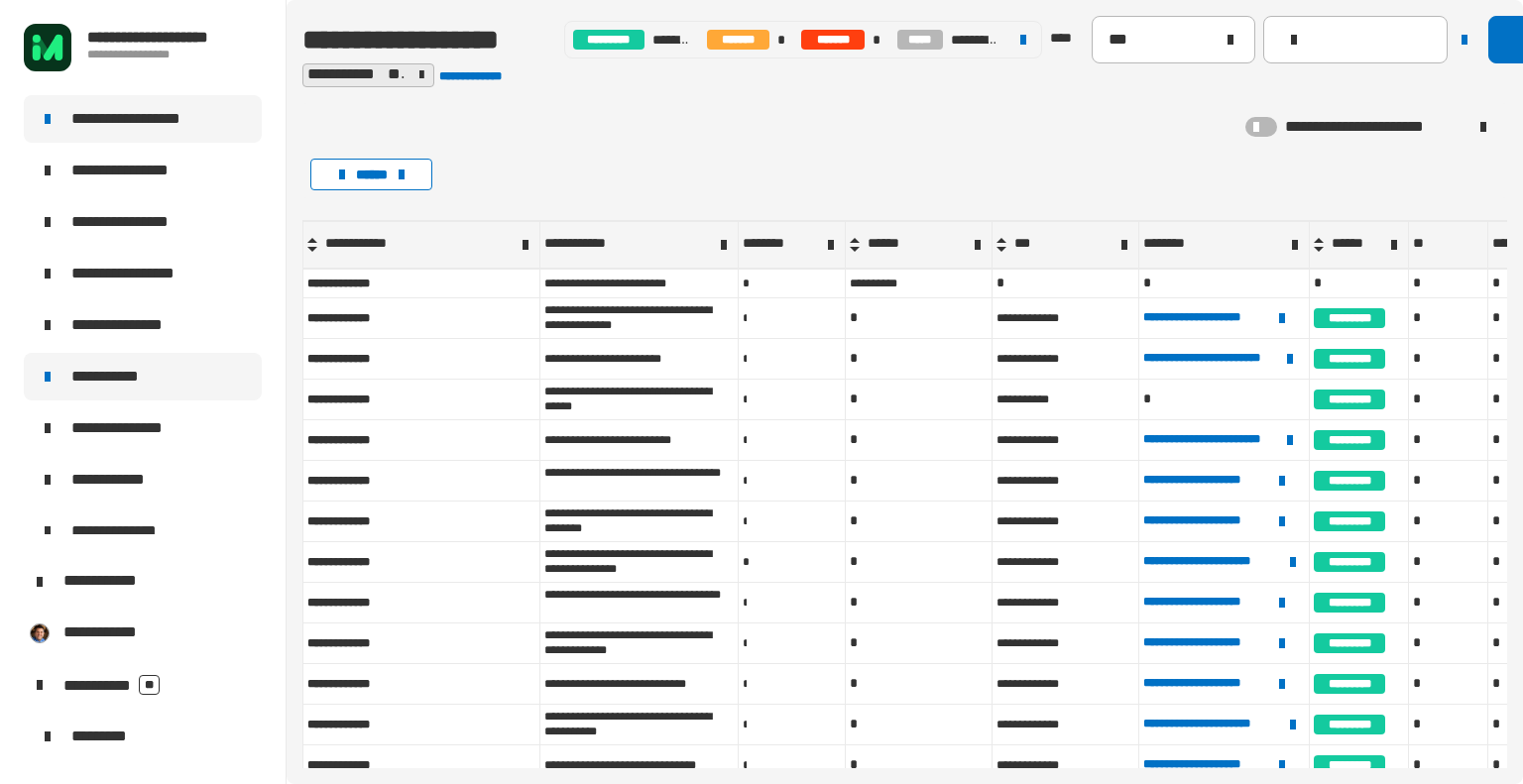 click on "**********" 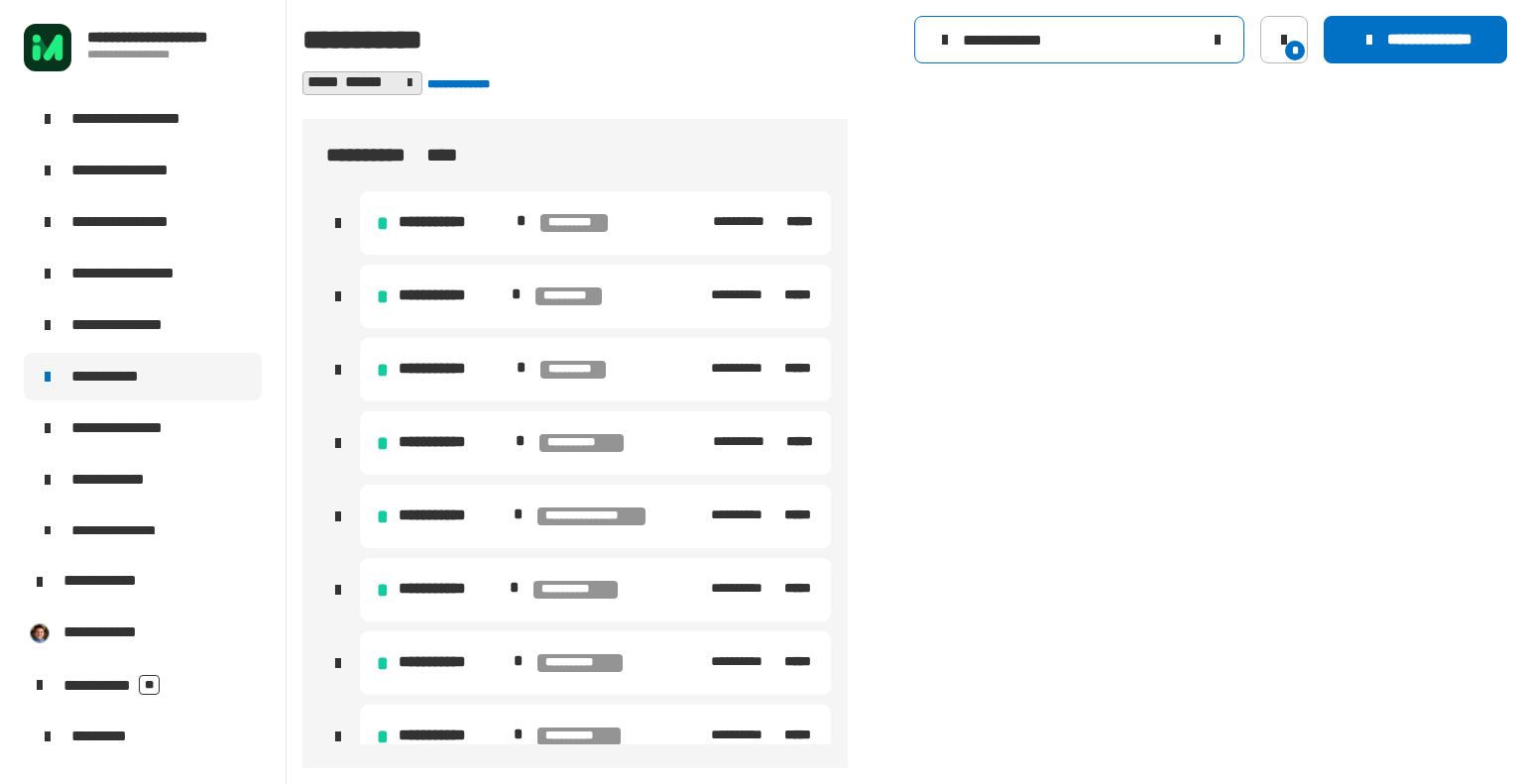drag, startPoint x: 1118, startPoint y: 48, endPoint x: 817, endPoint y: 22, distance: 302.1208 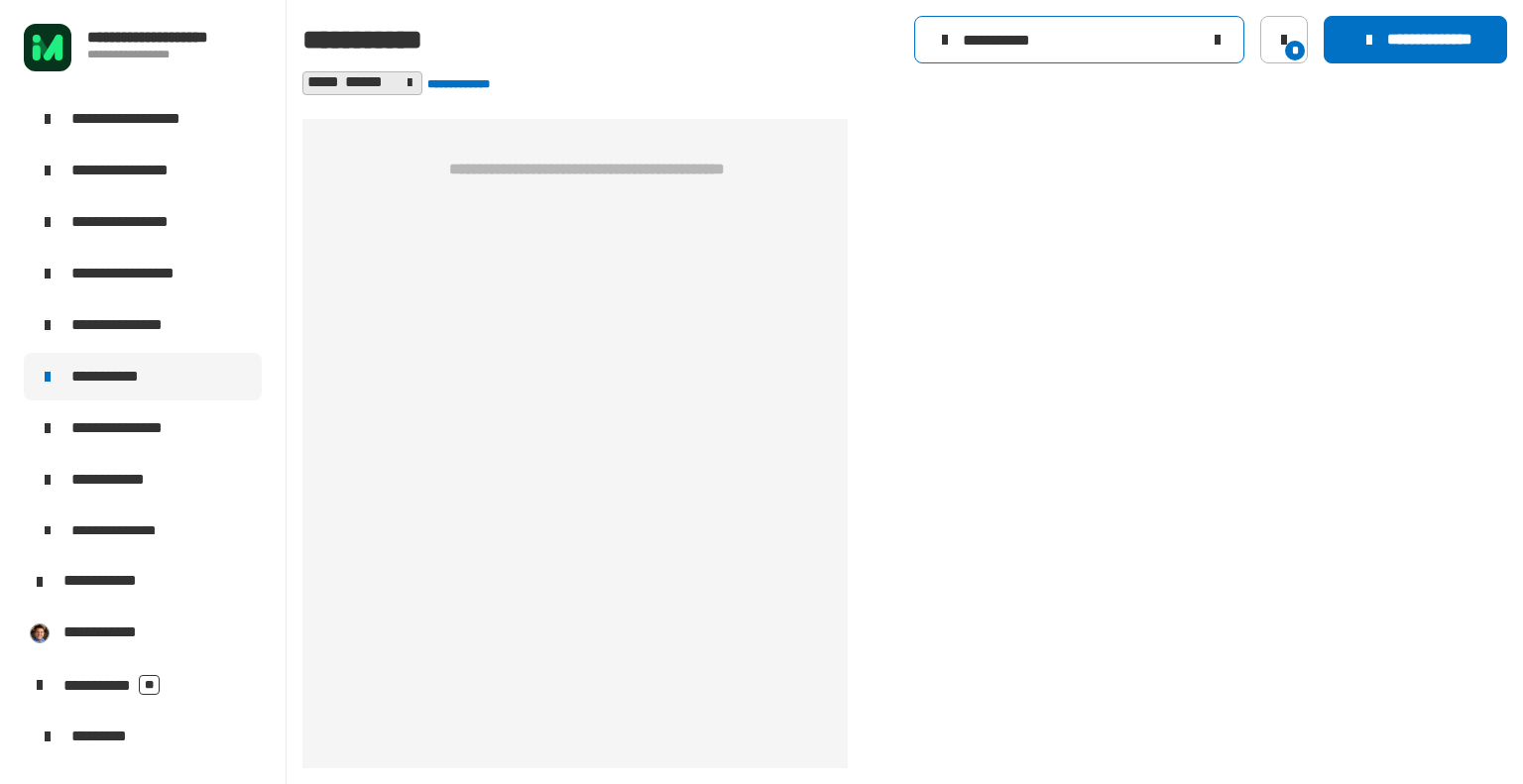click on "**********" 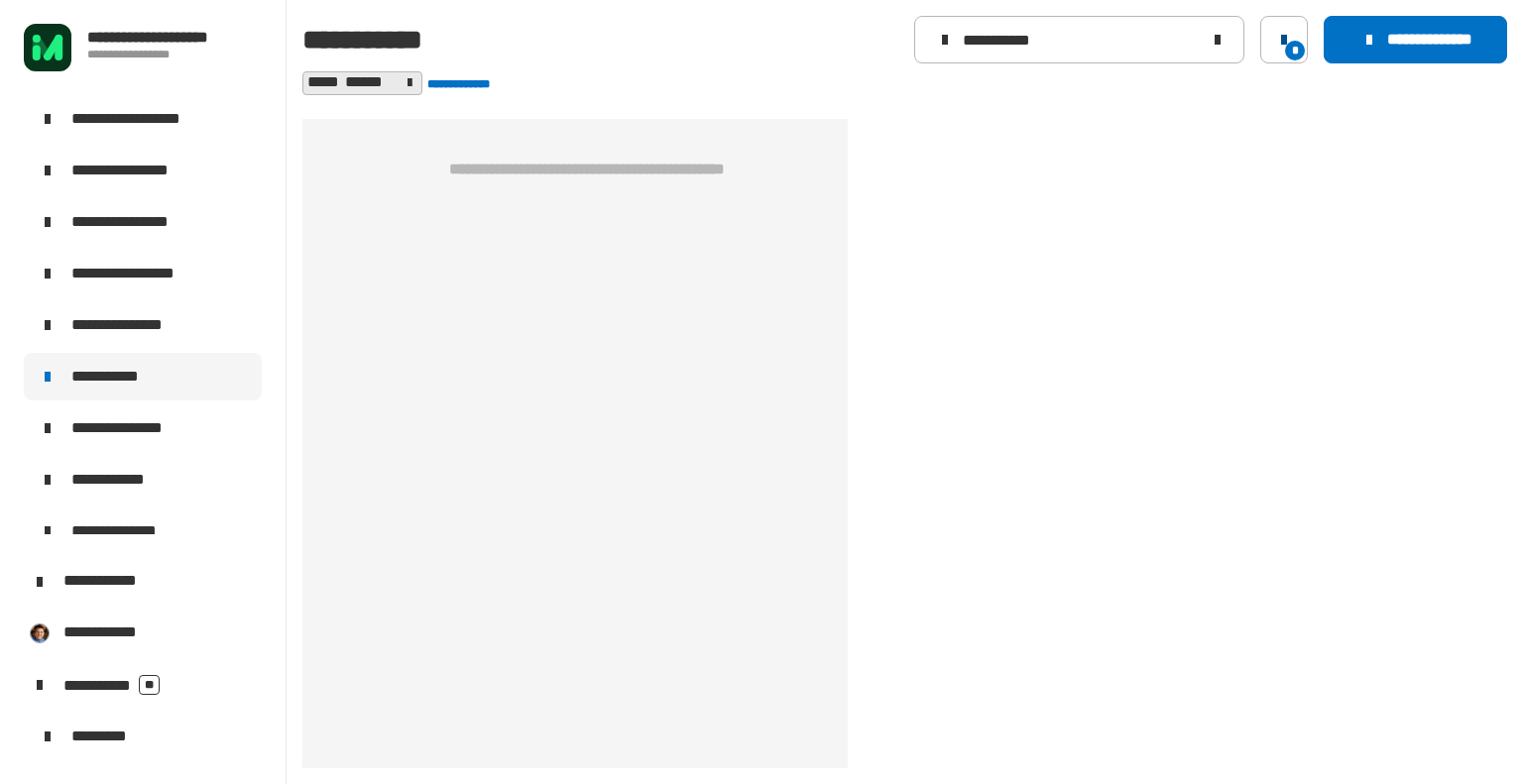 click on "*" 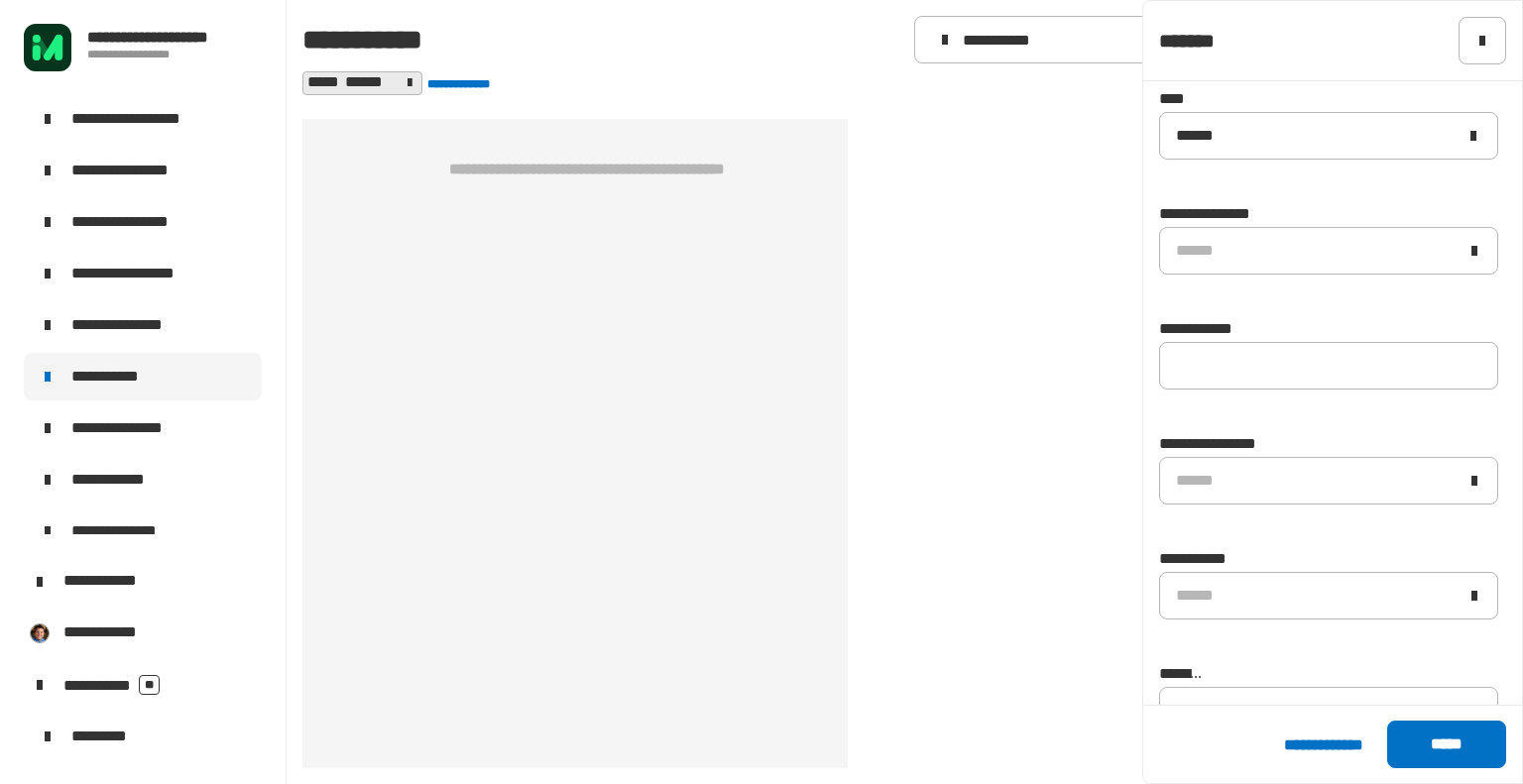 scroll, scrollTop: 0, scrollLeft: 0, axis: both 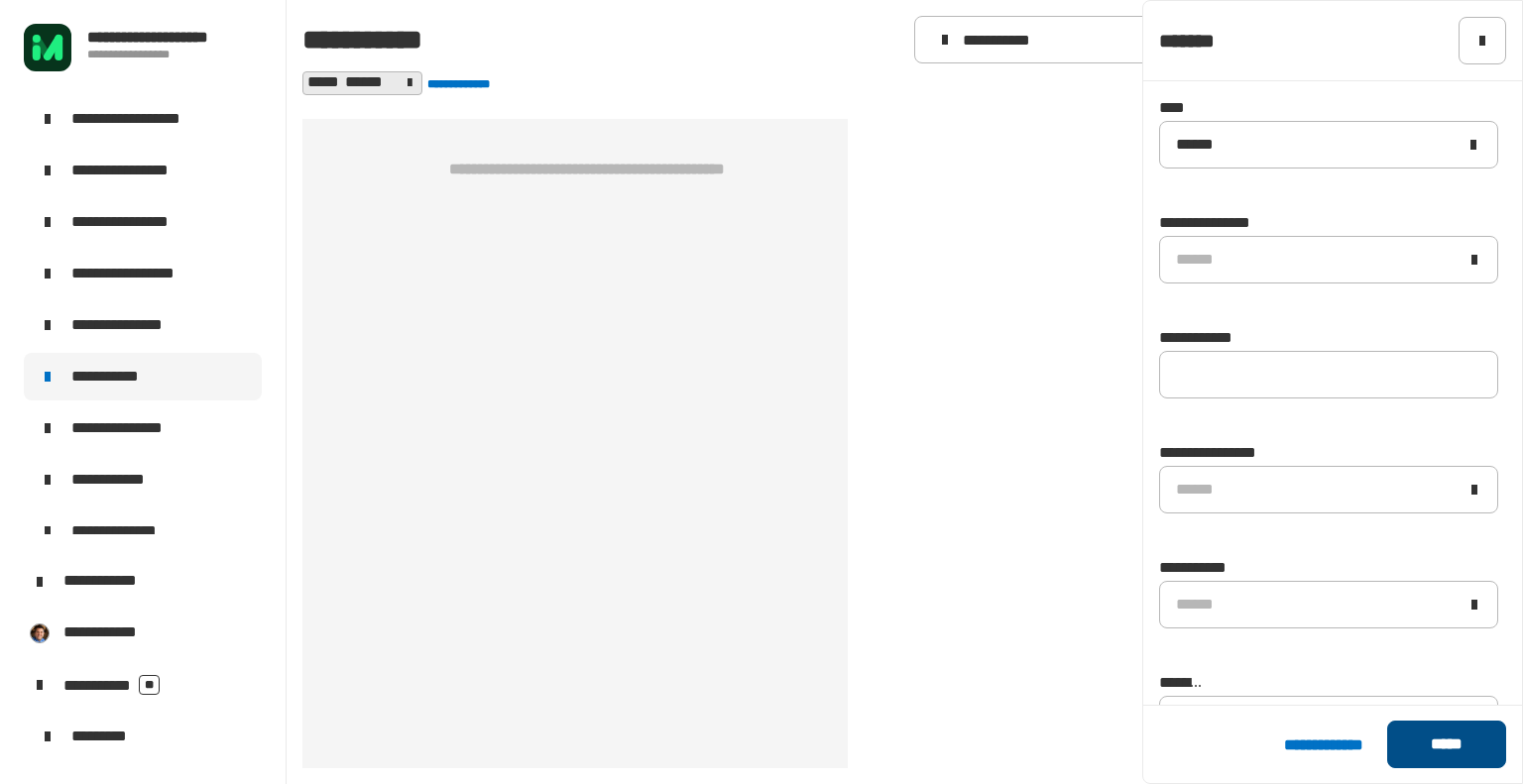 click on "*****" 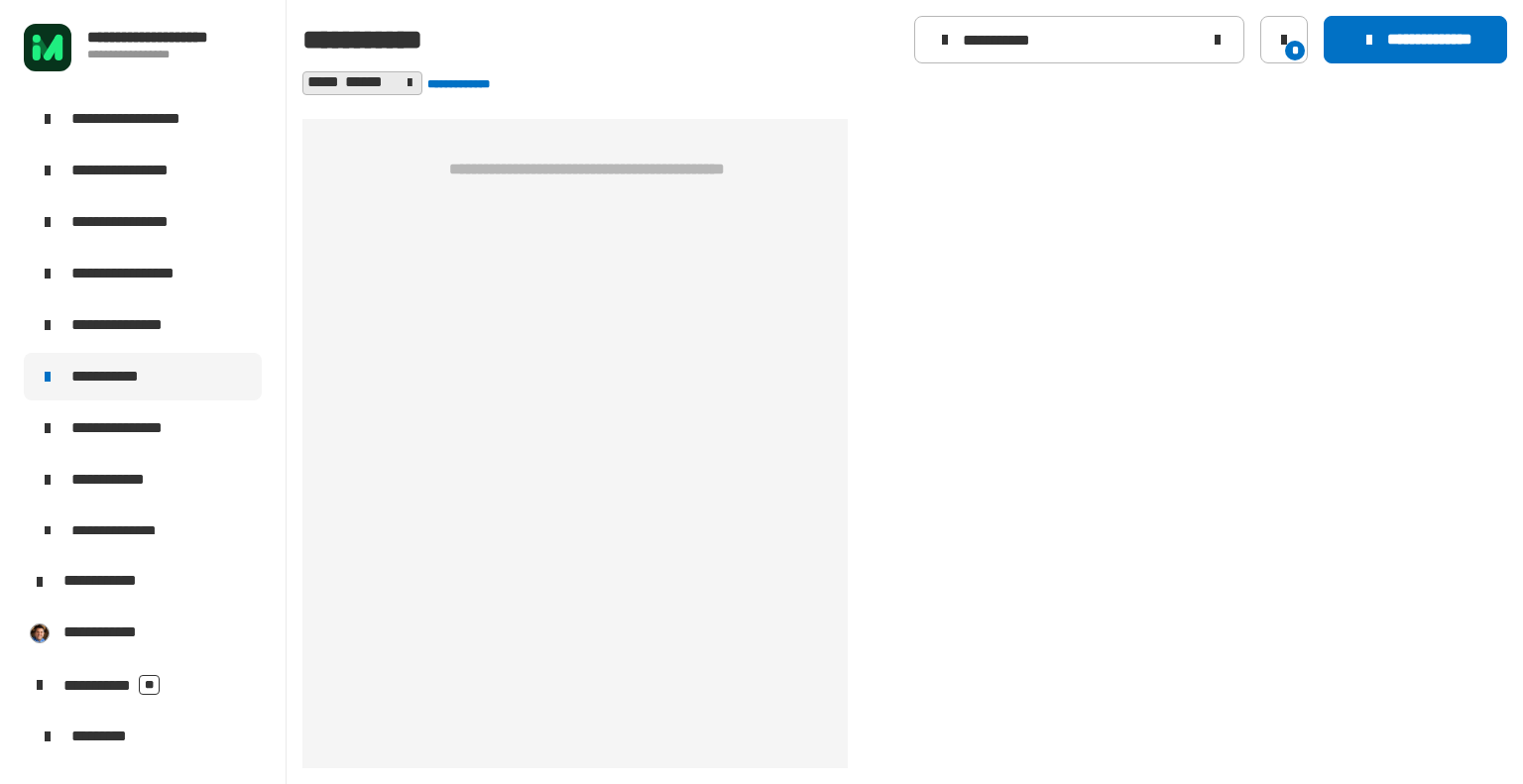 click on "**********" 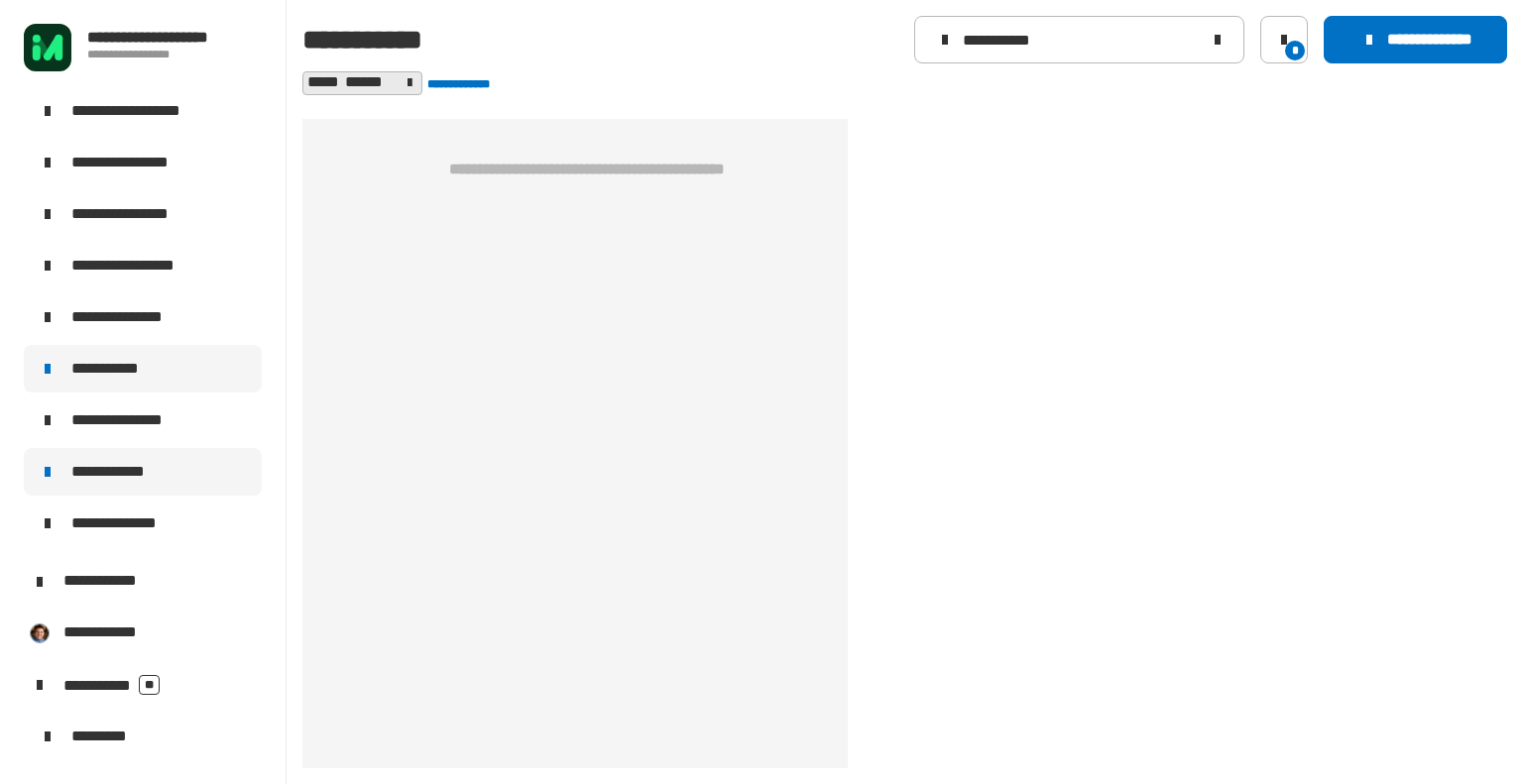 scroll, scrollTop: 0, scrollLeft: 0, axis: both 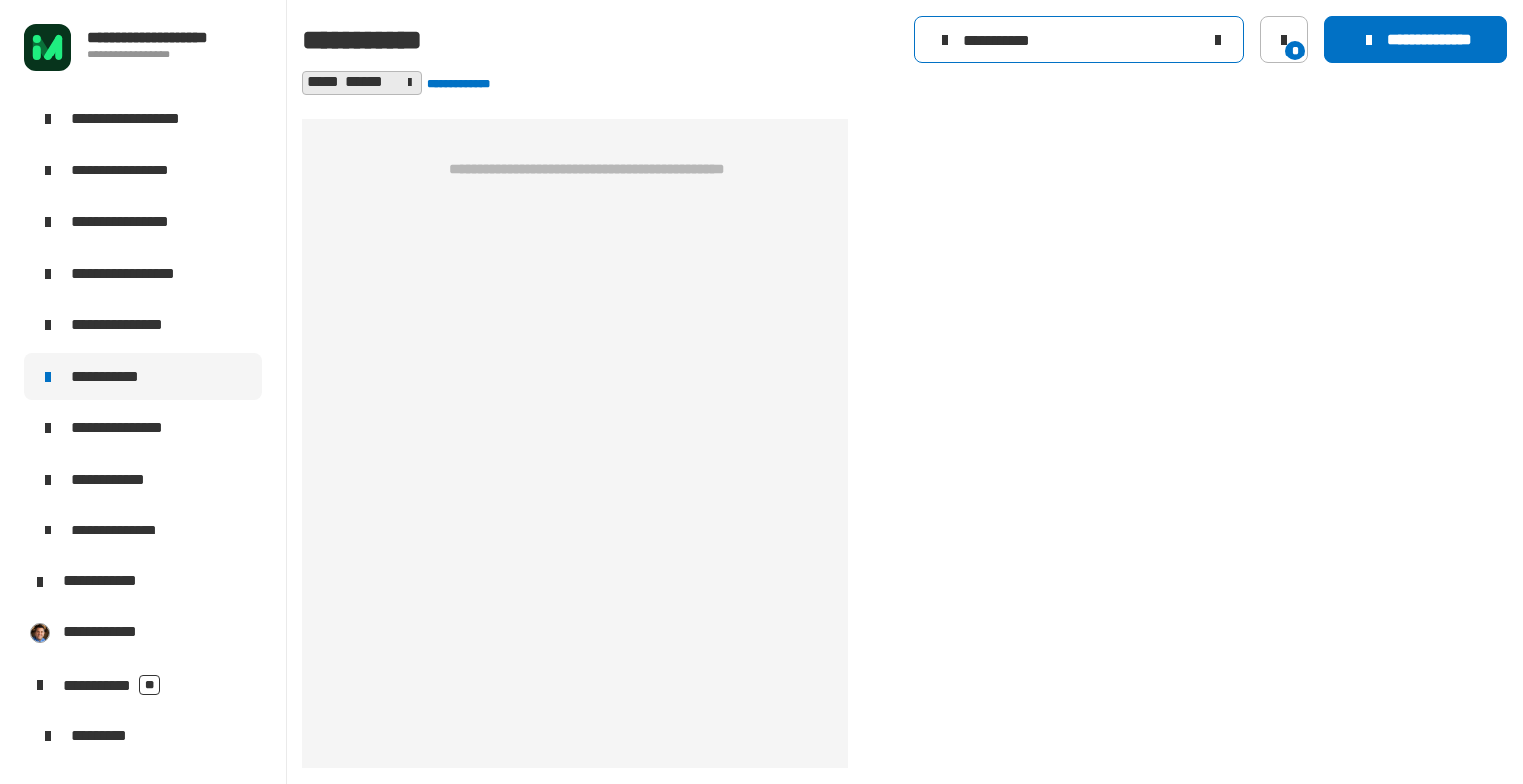 click on "**********" 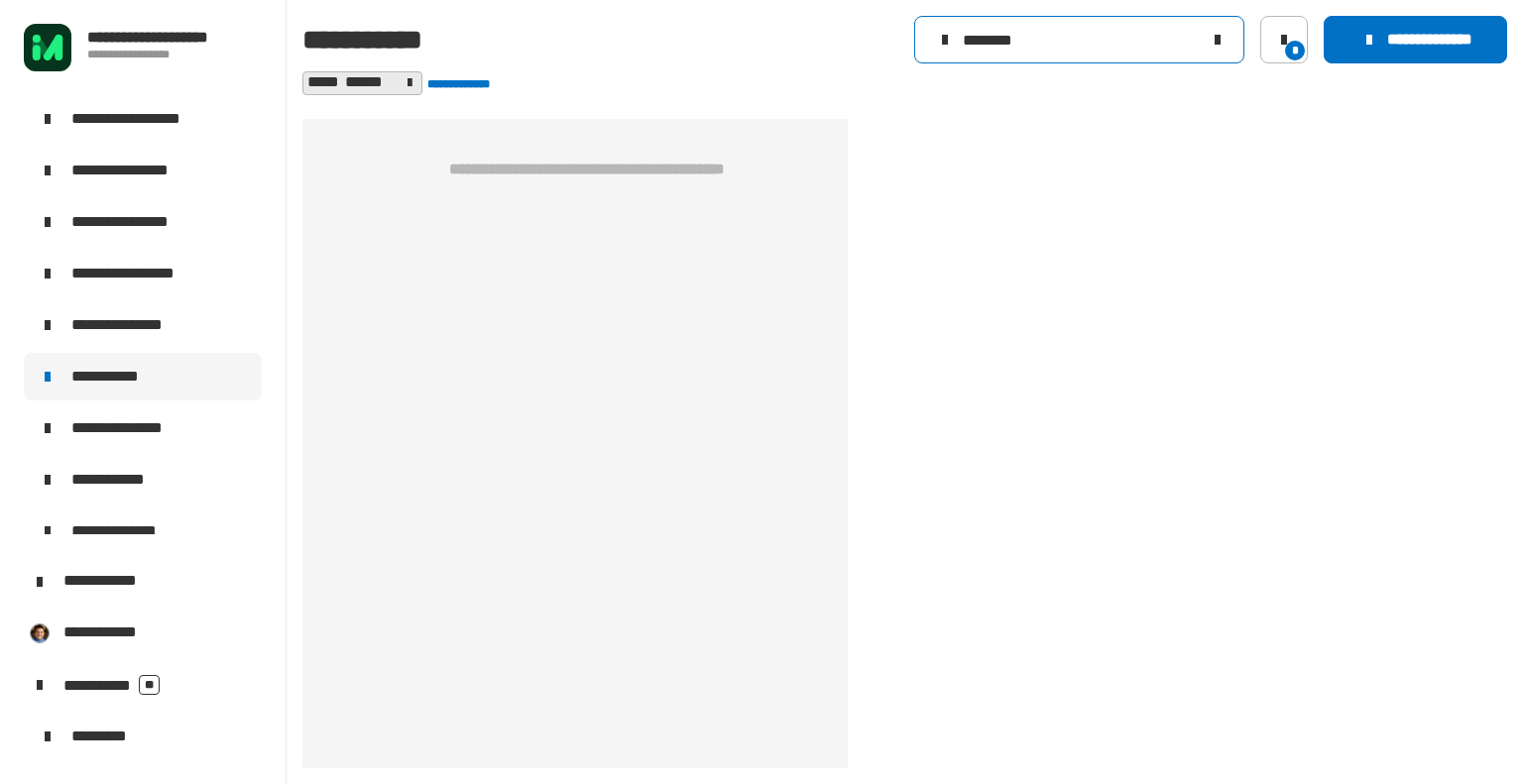 click on "********" 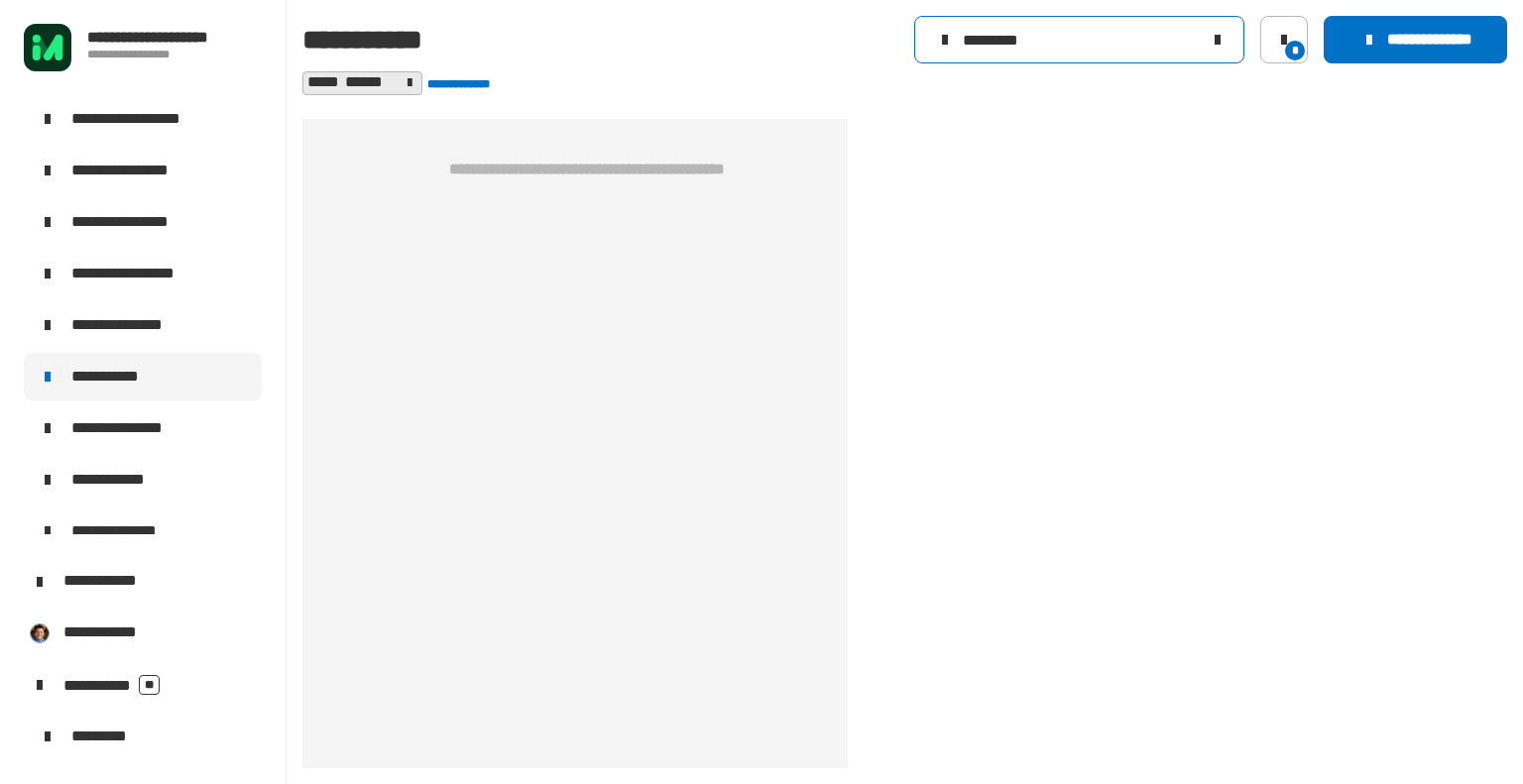 click on "*********" 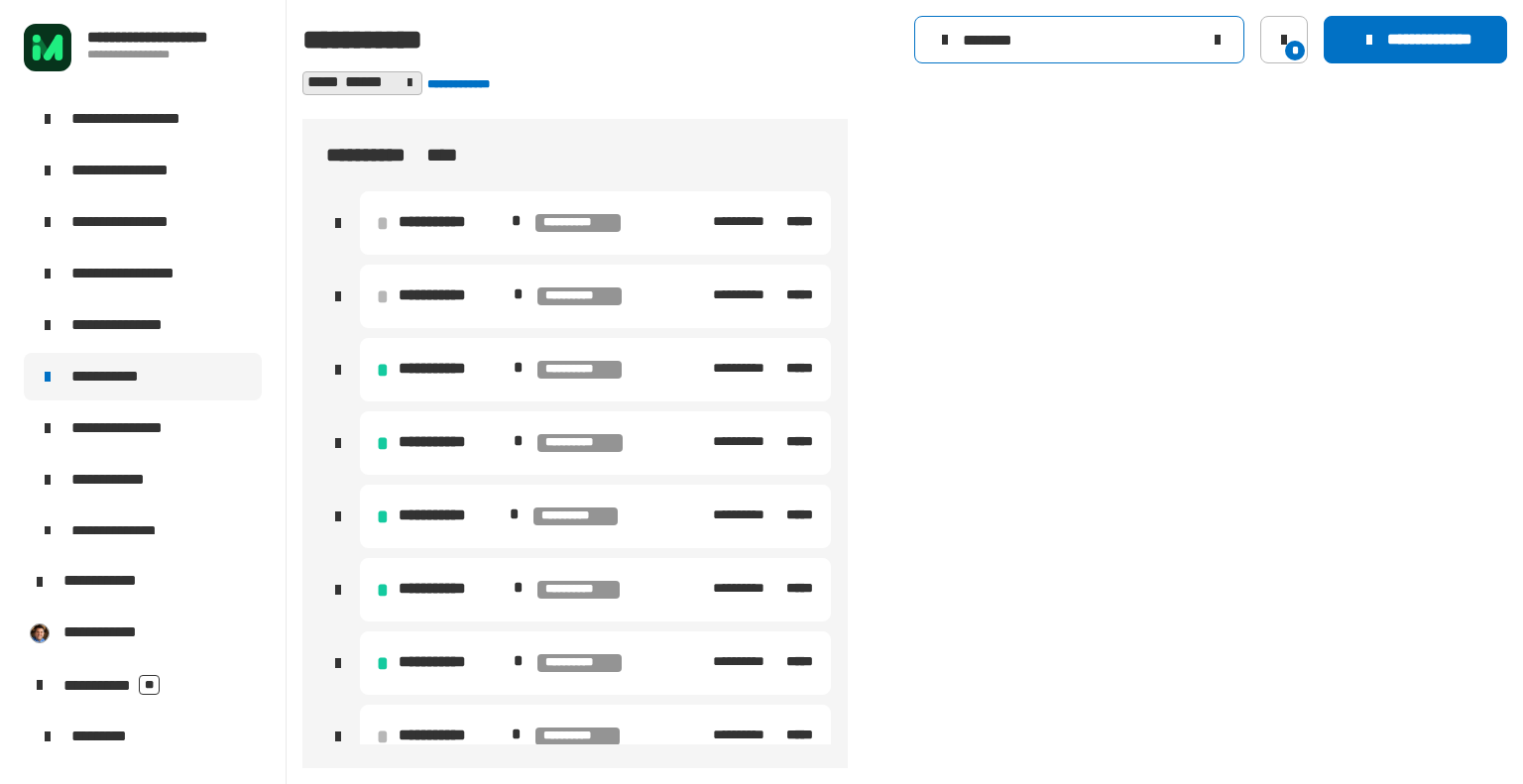 type on "********" 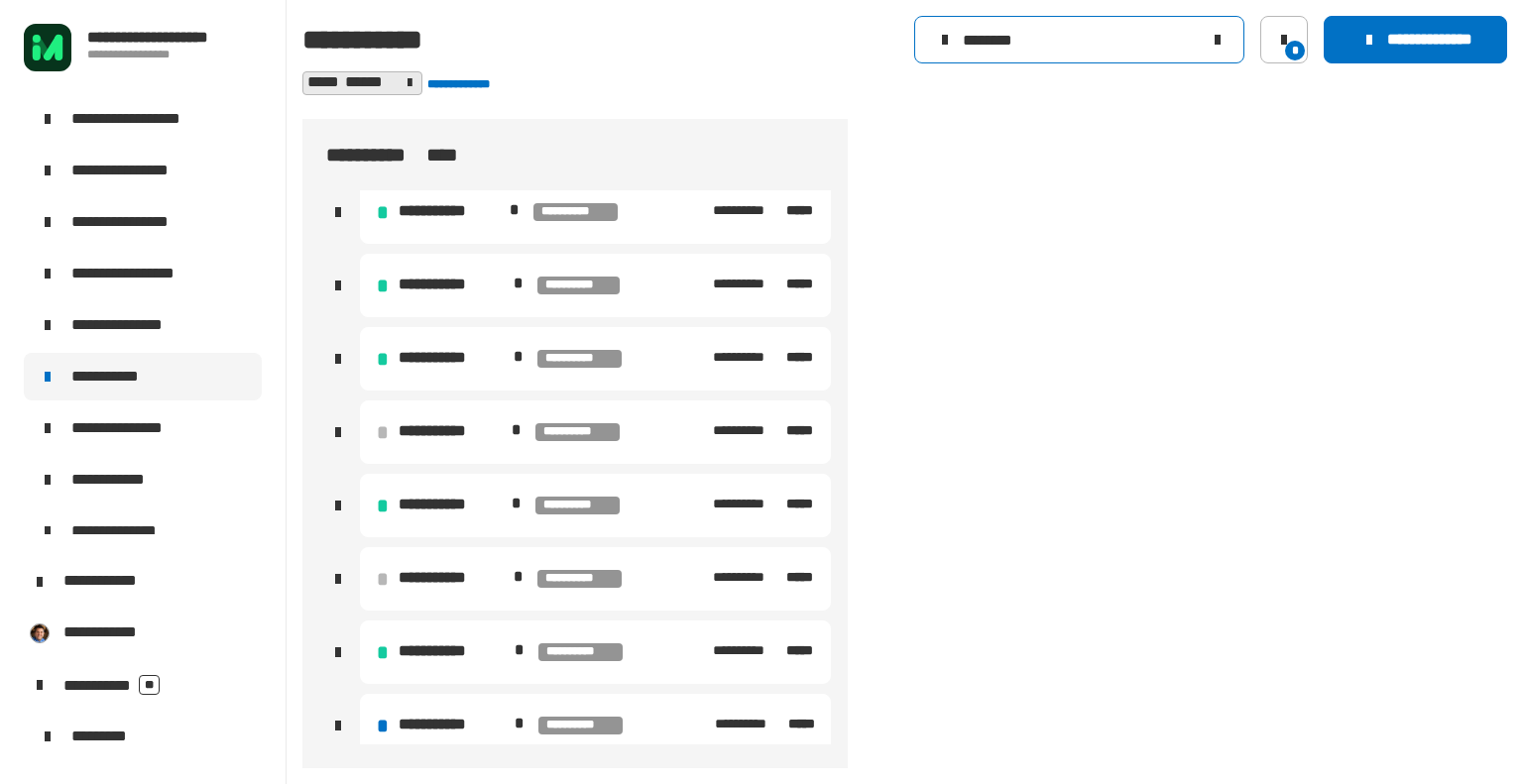scroll, scrollTop: 308, scrollLeft: 0, axis: vertical 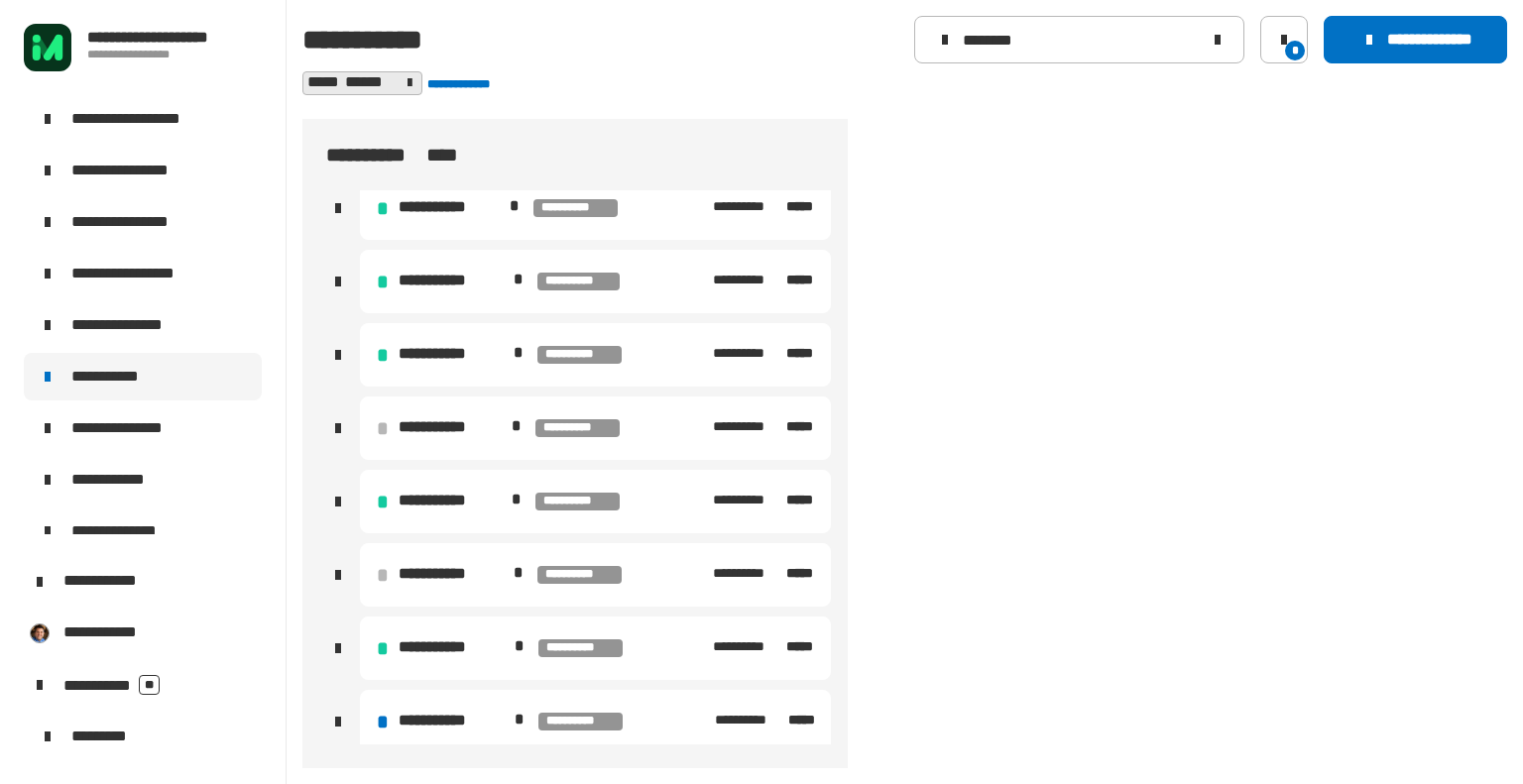 click at bounding box center [337, 722] 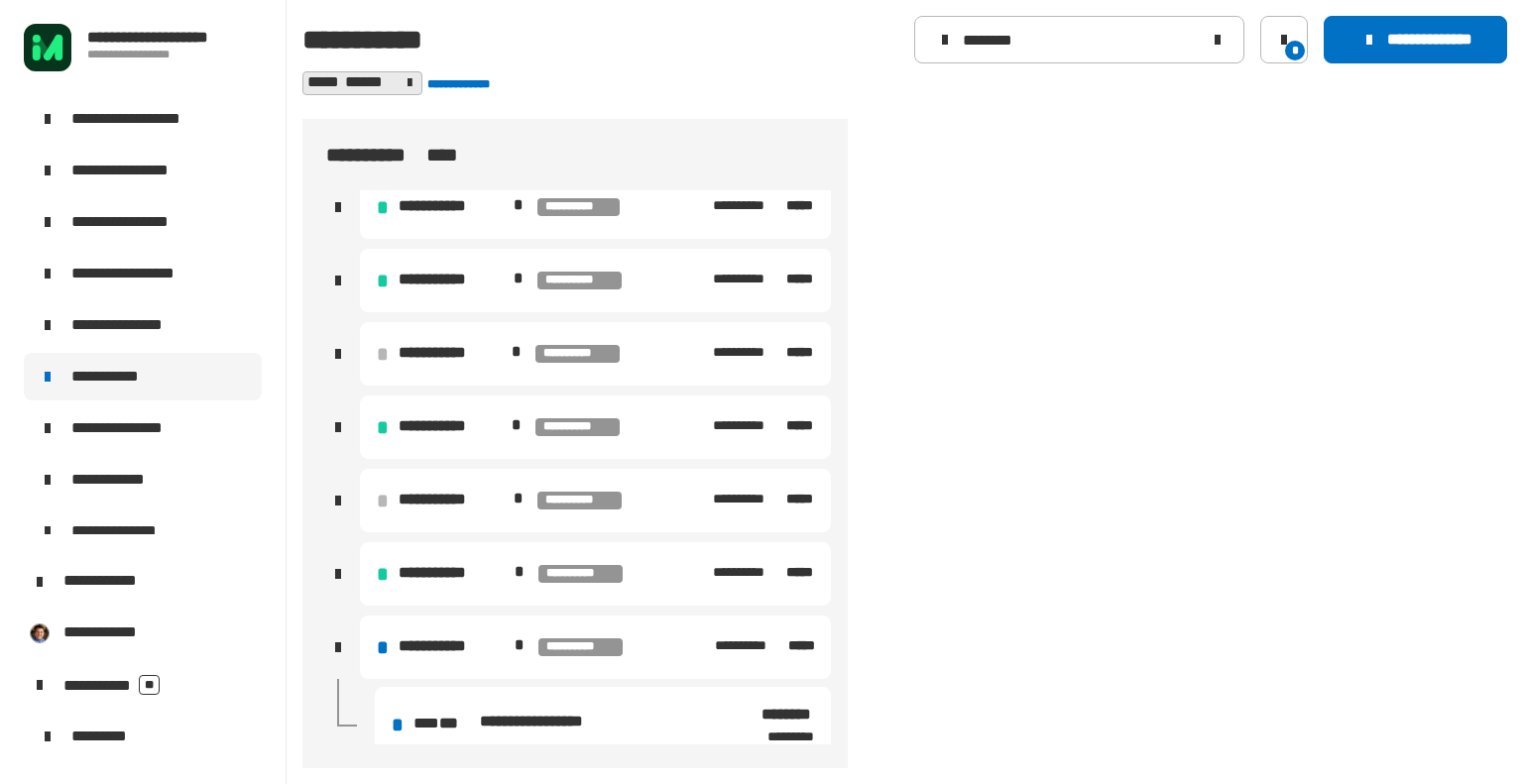 scroll, scrollTop: 392, scrollLeft: 0, axis: vertical 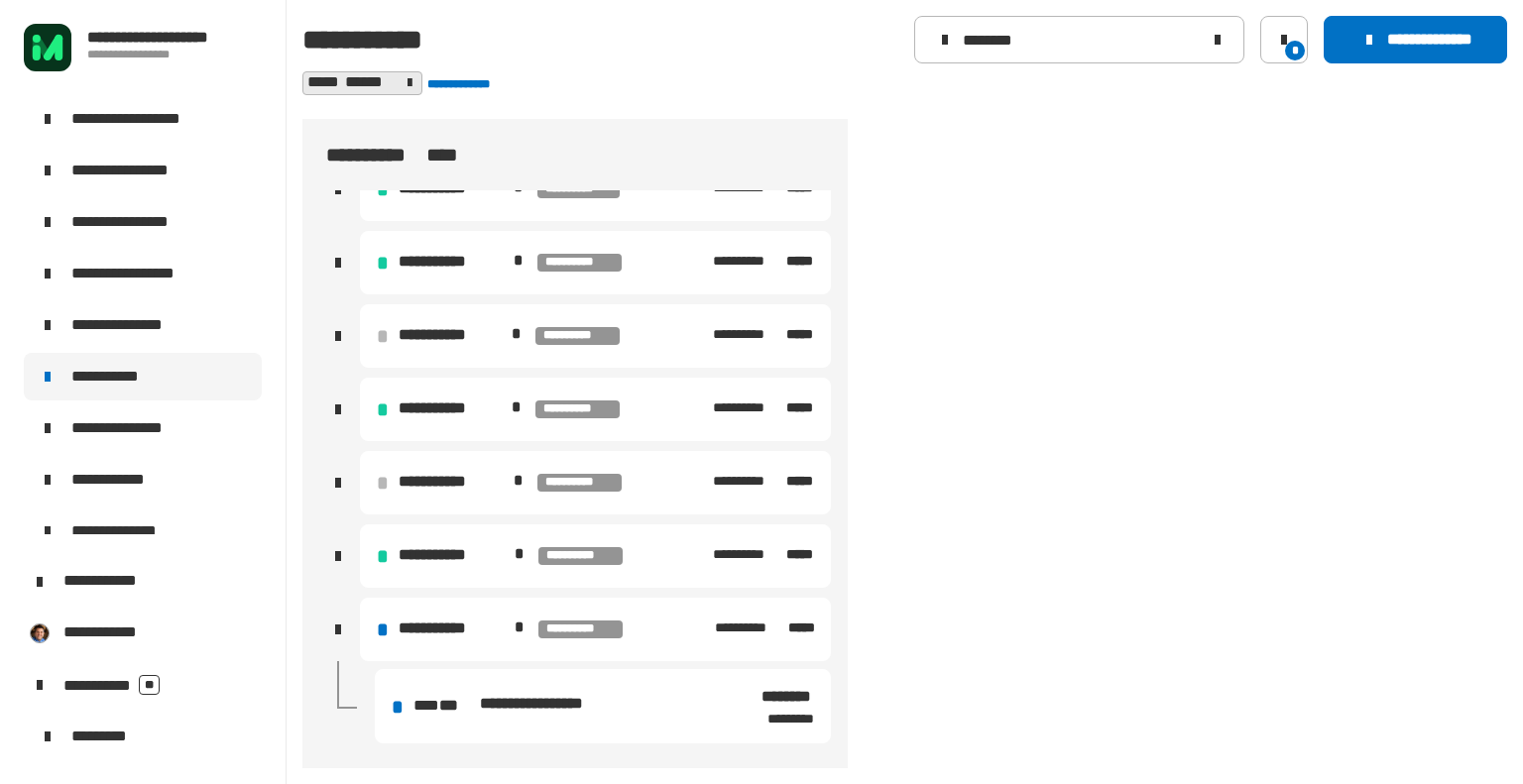 click on "**********" at bounding box center (552, 704) 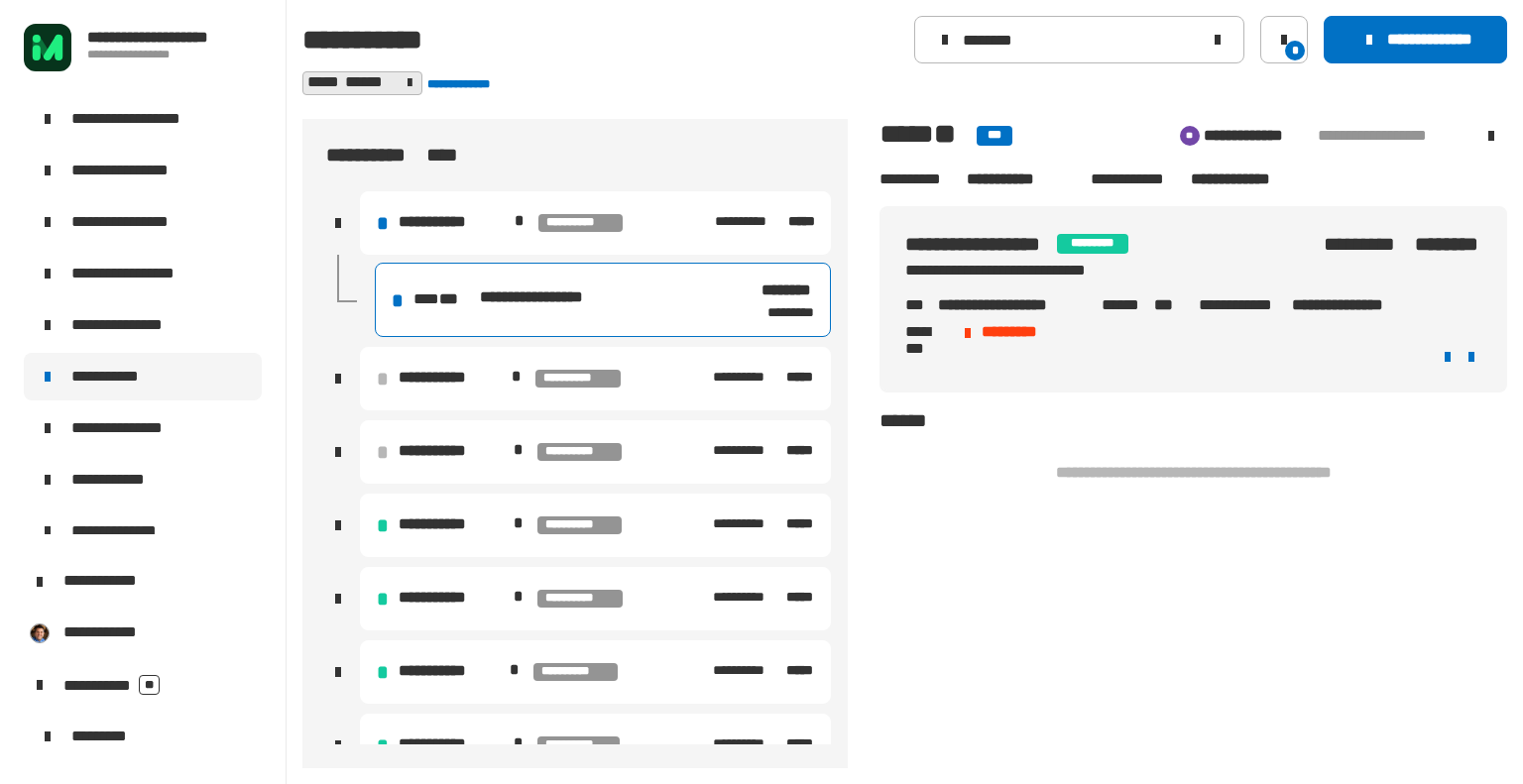 scroll, scrollTop: 0, scrollLeft: 0, axis: both 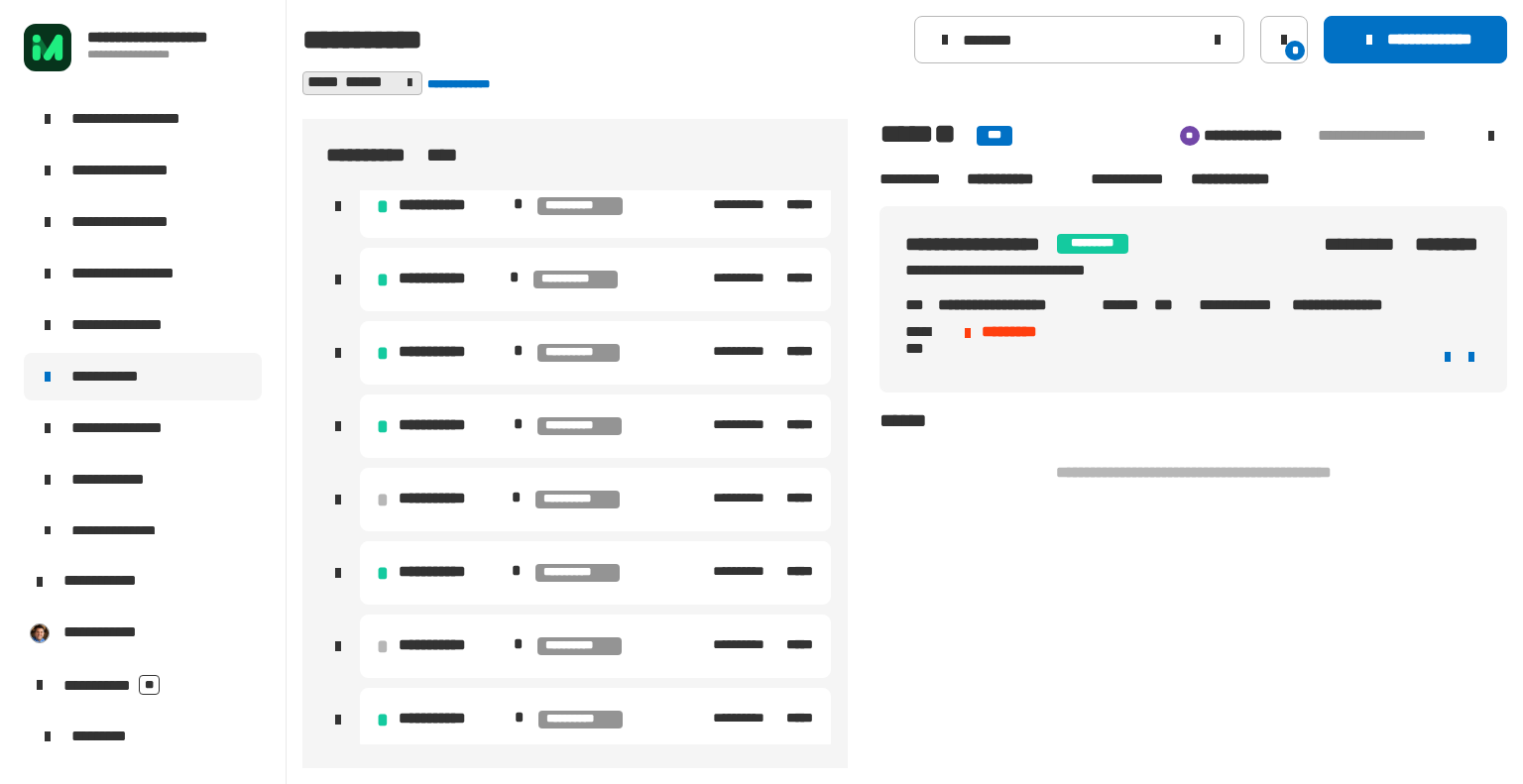 click on "********* ********" 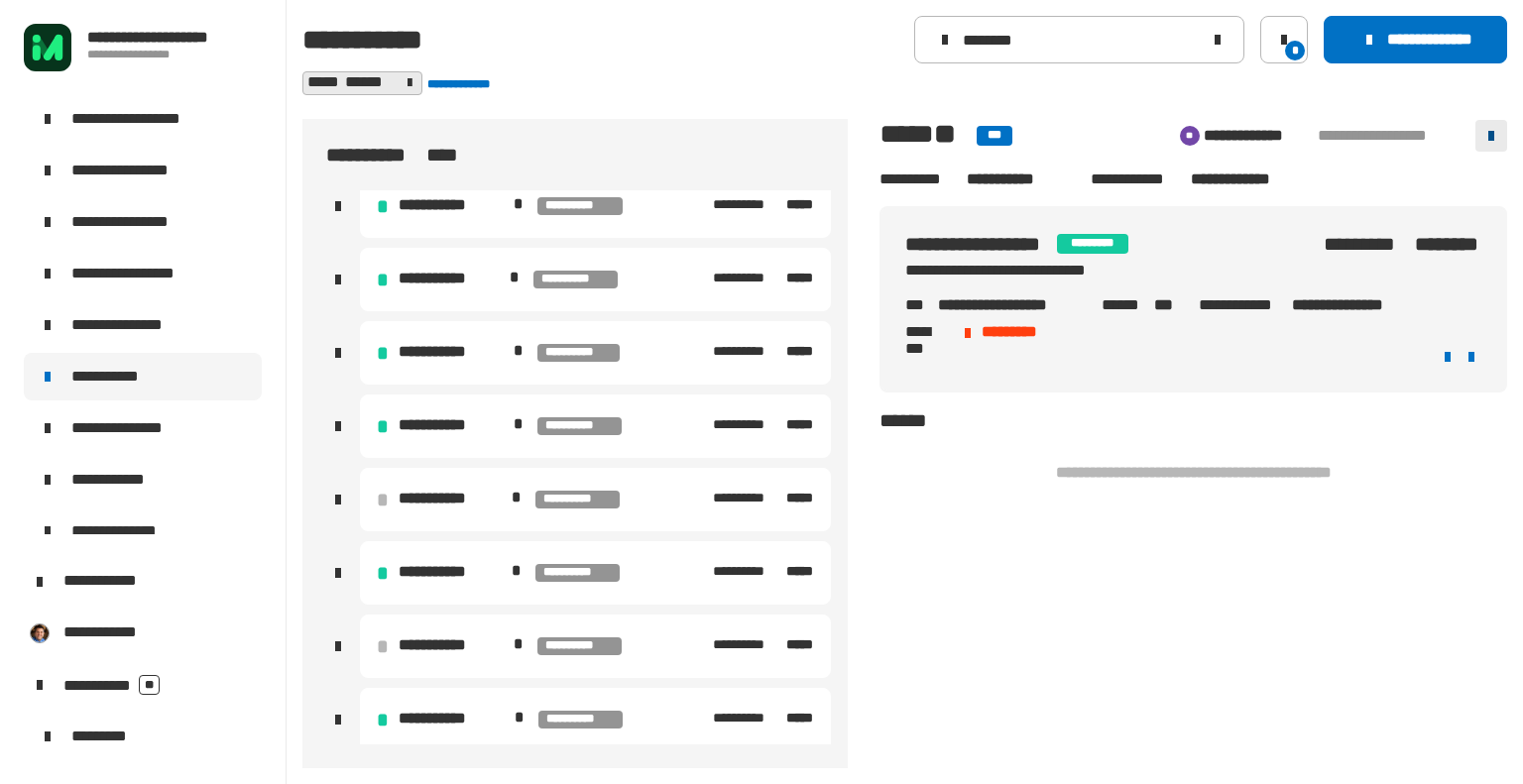 click 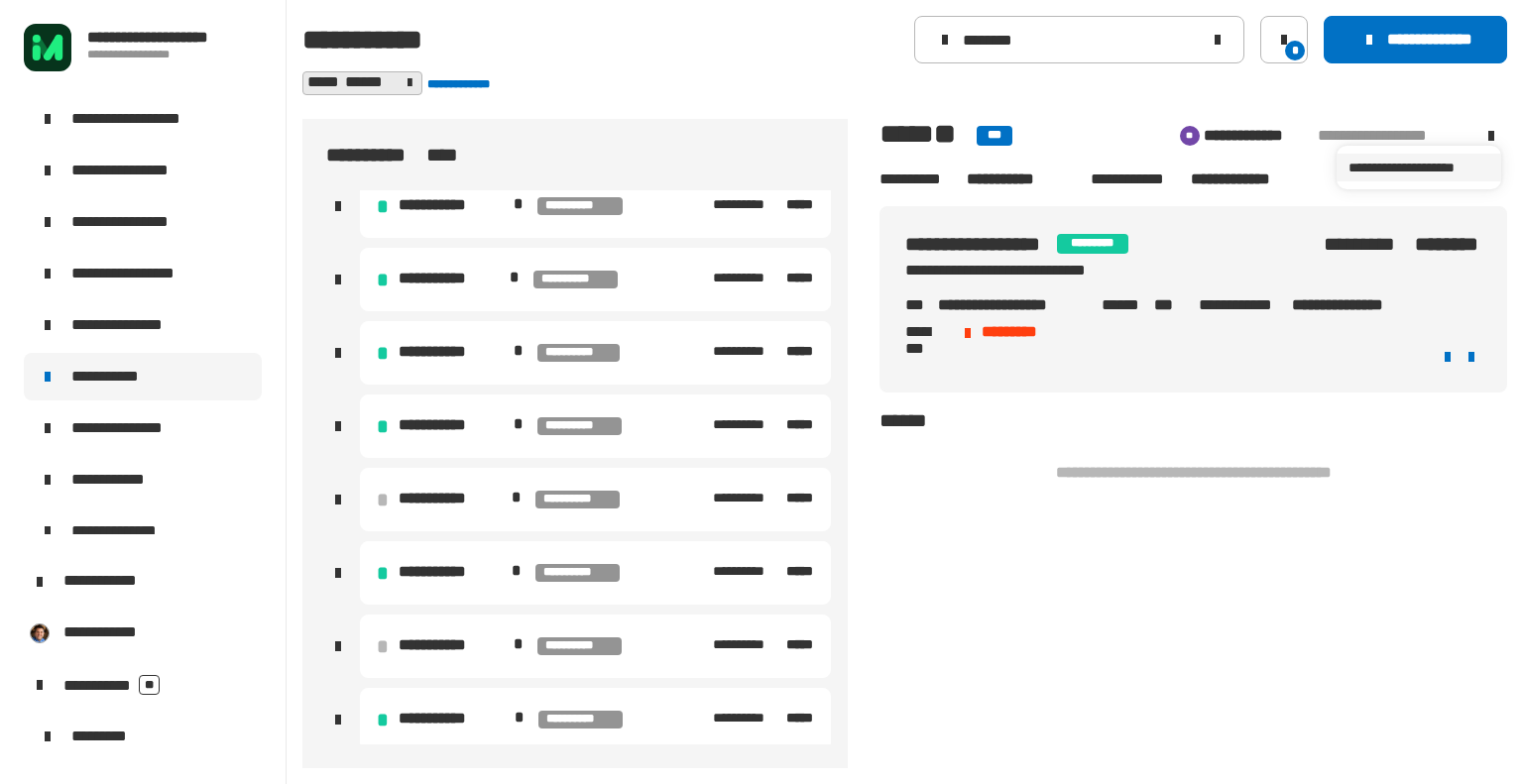click on "**********" at bounding box center (1419, 168) 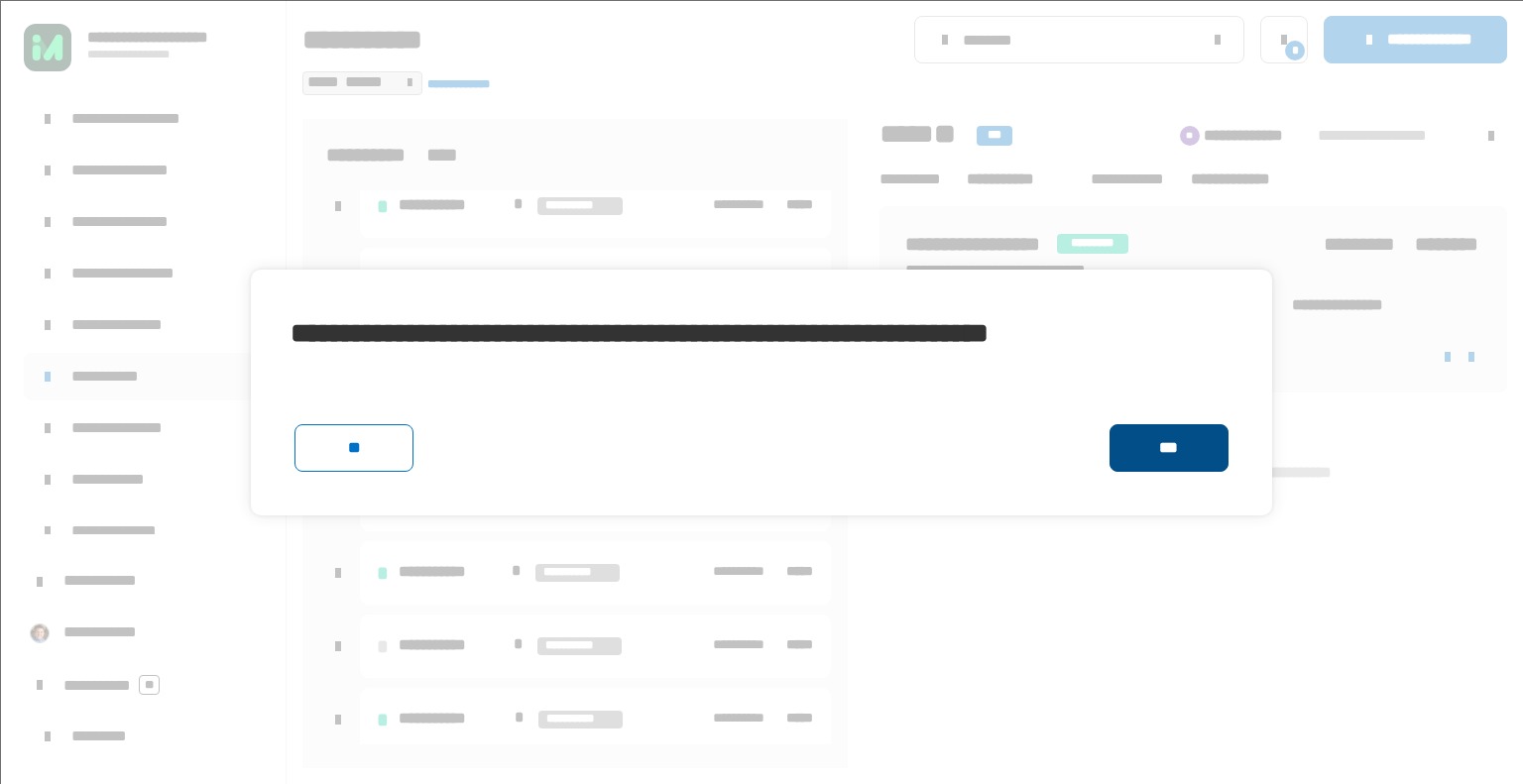 click on "***" 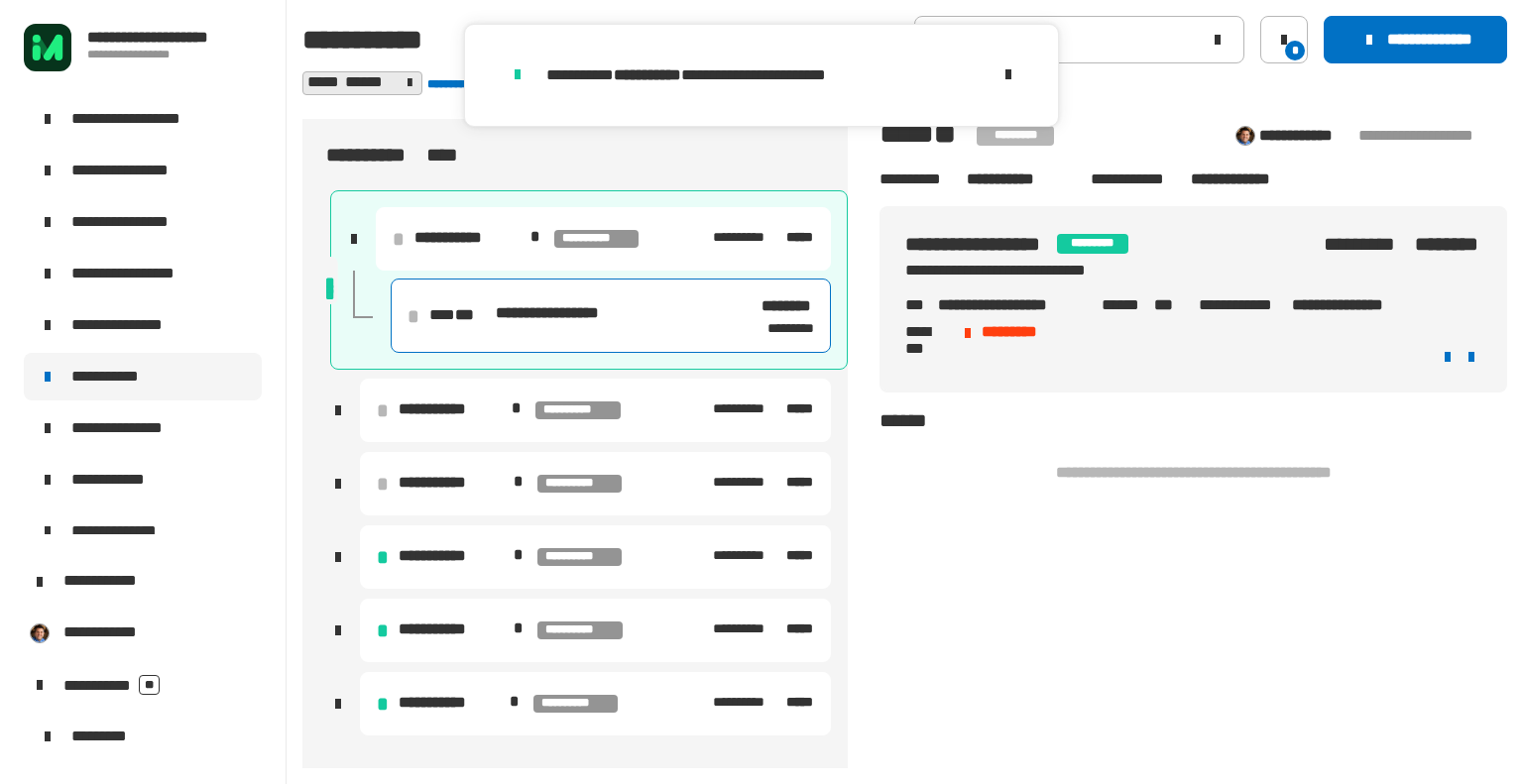 scroll, scrollTop: 0, scrollLeft: 0, axis: both 